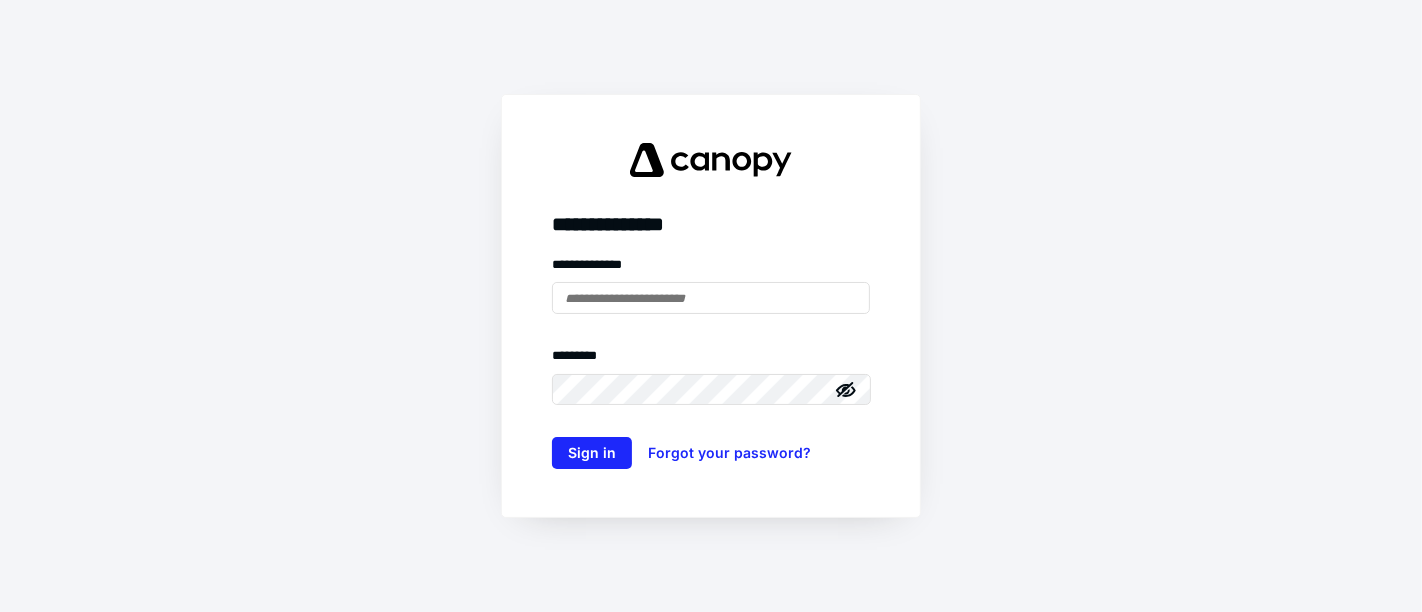 scroll, scrollTop: 0, scrollLeft: 0, axis: both 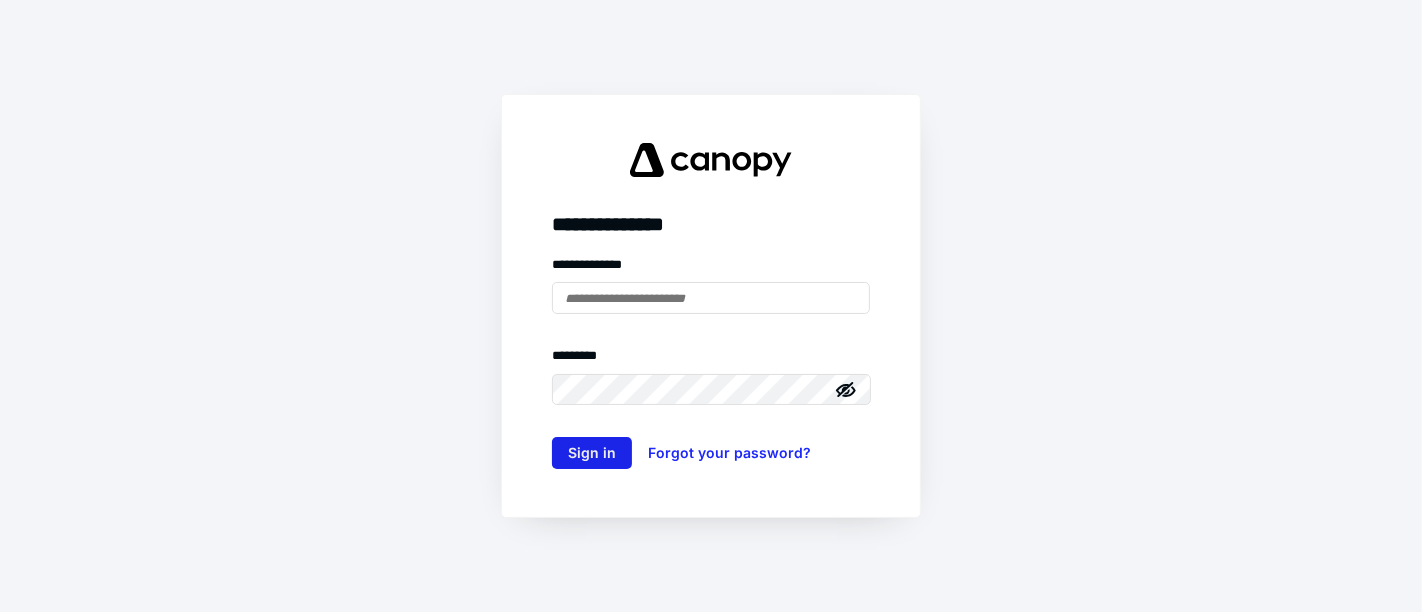 type on "**********" 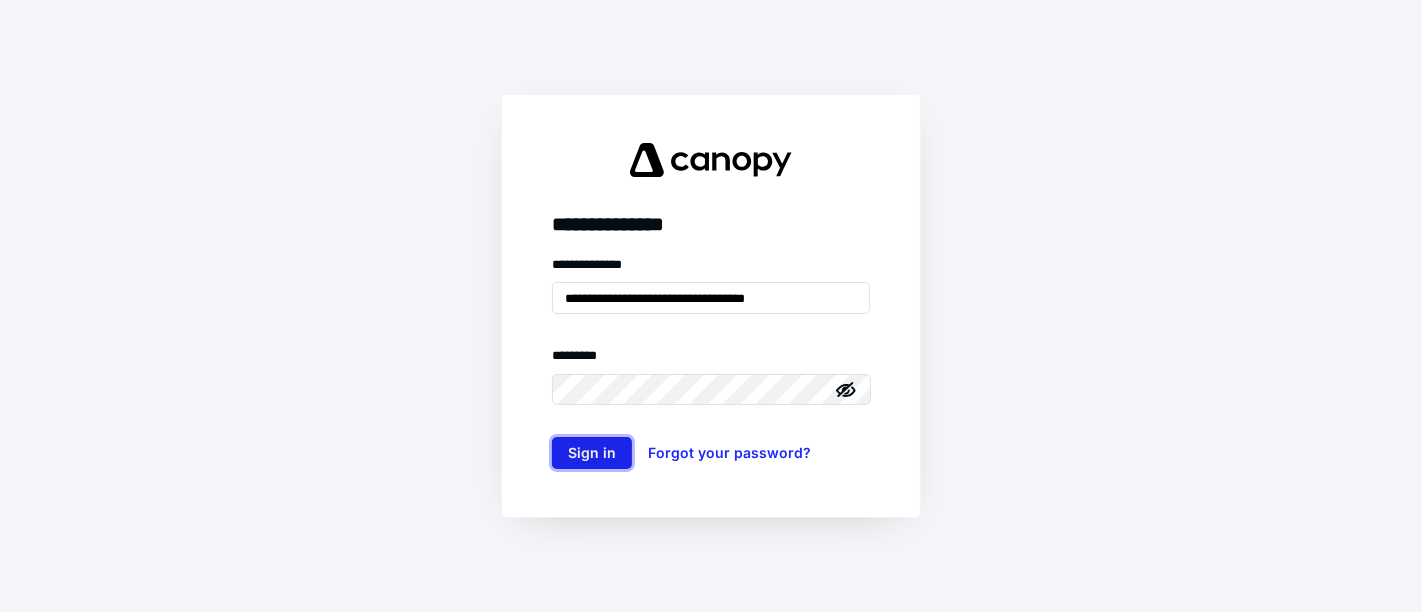 click on "Sign in" at bounding box center (592, 453) 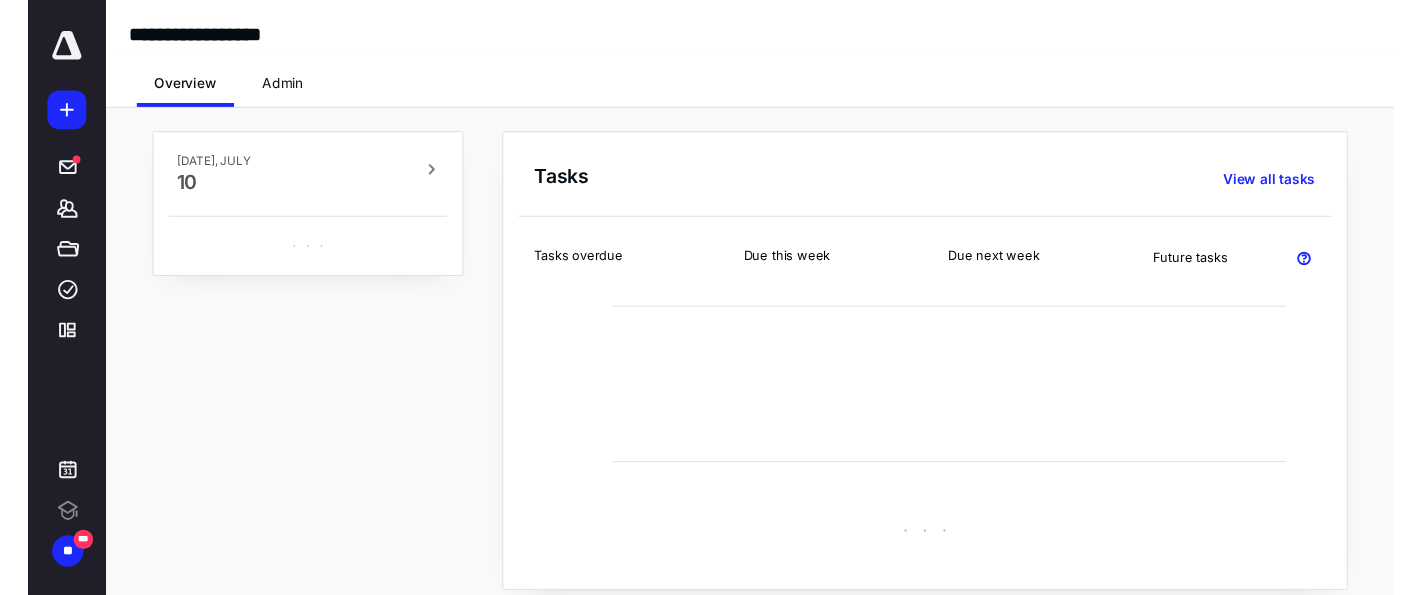 scroll, scrollTop: 0, scrollLeft: 0, axis: both 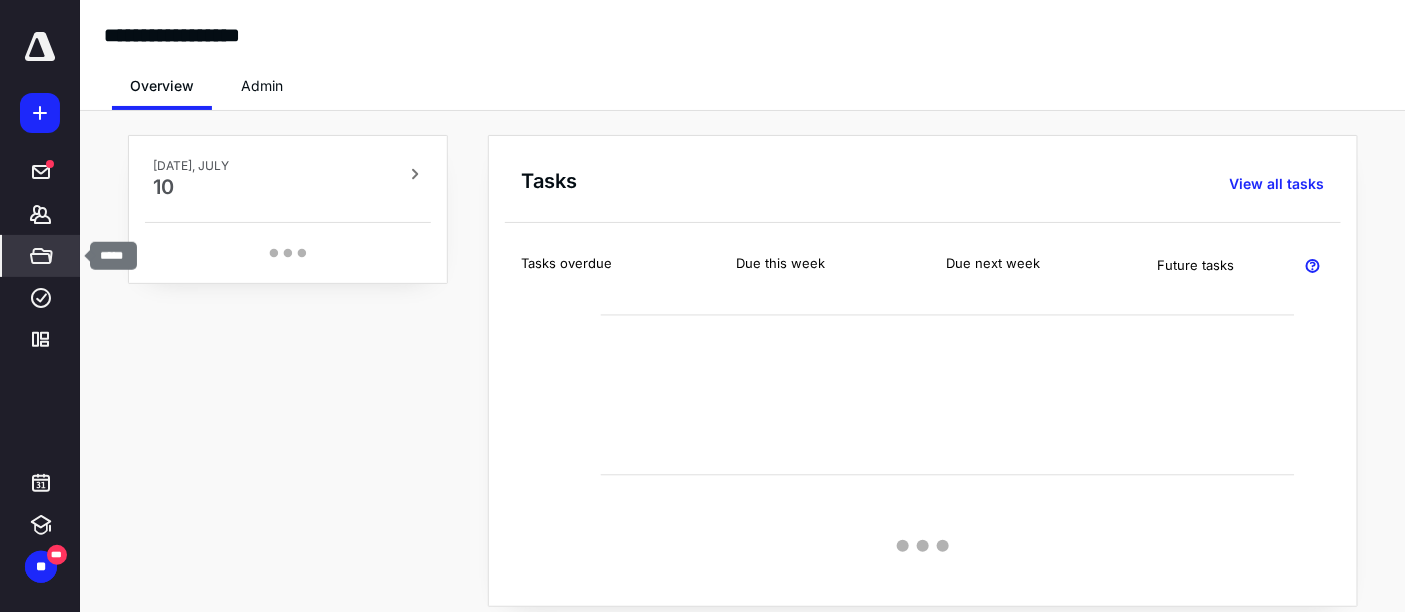 click on "*****" at bounding box center (41, 256) 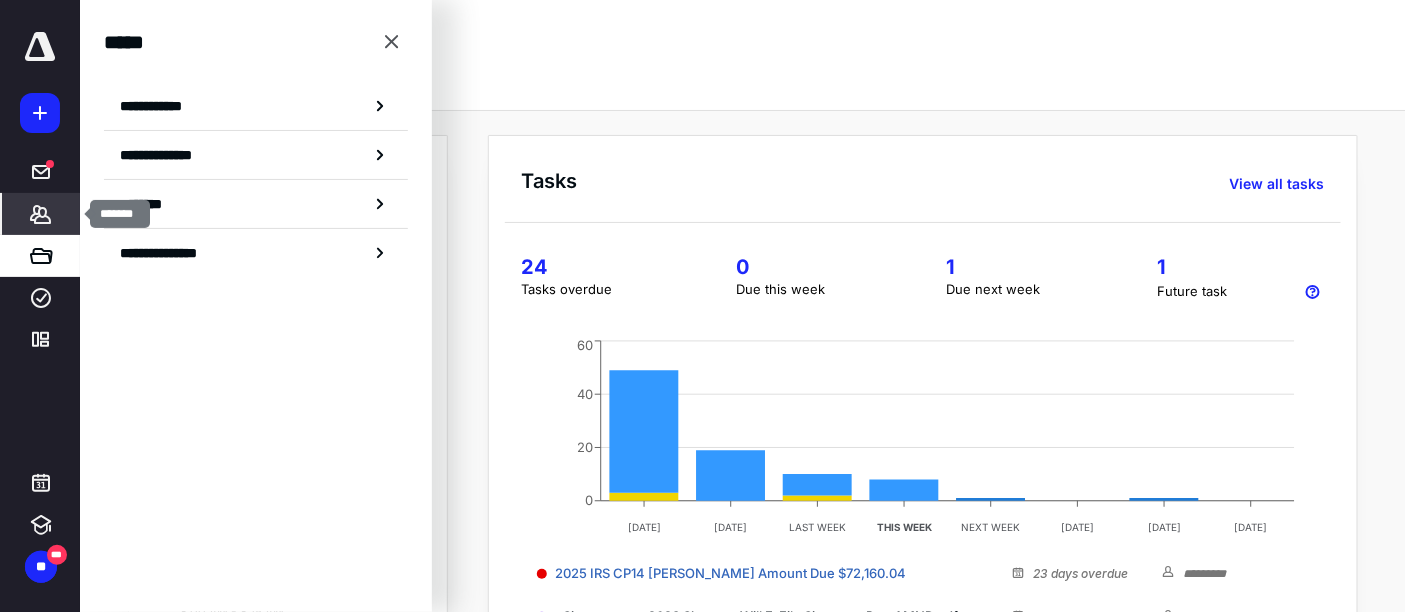 click on "*******" at bounding box center (41, 214) 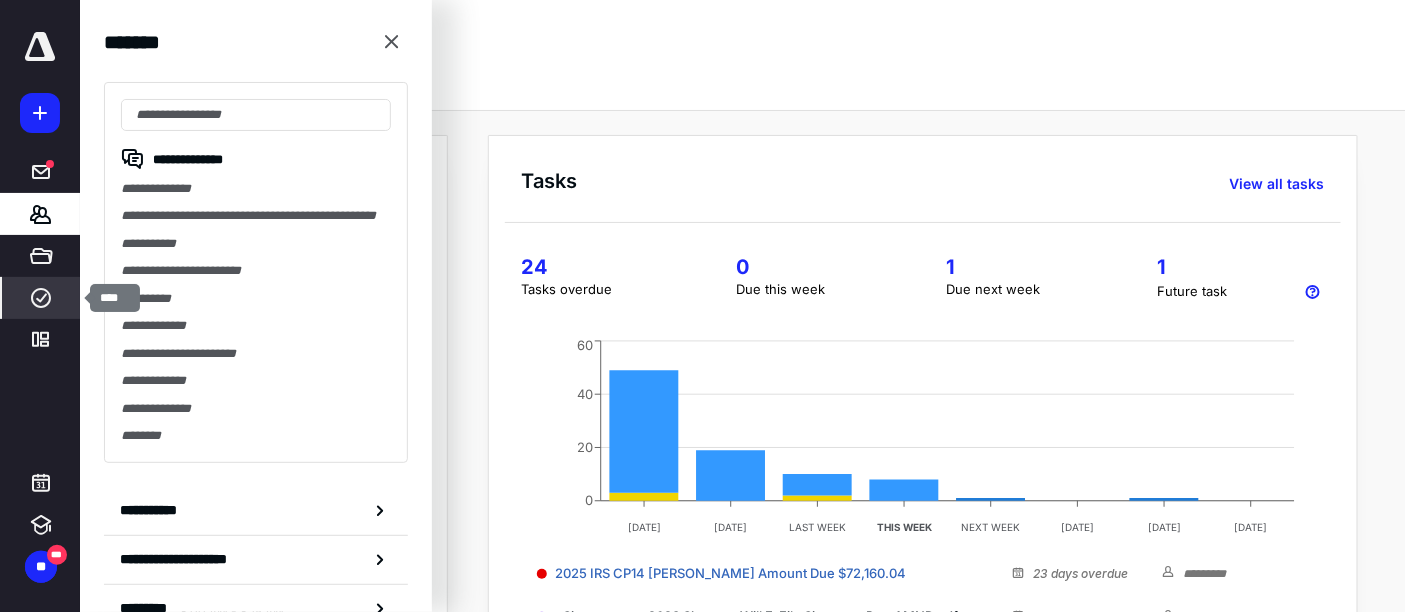 click on "****" at bounding box center [41, 298] 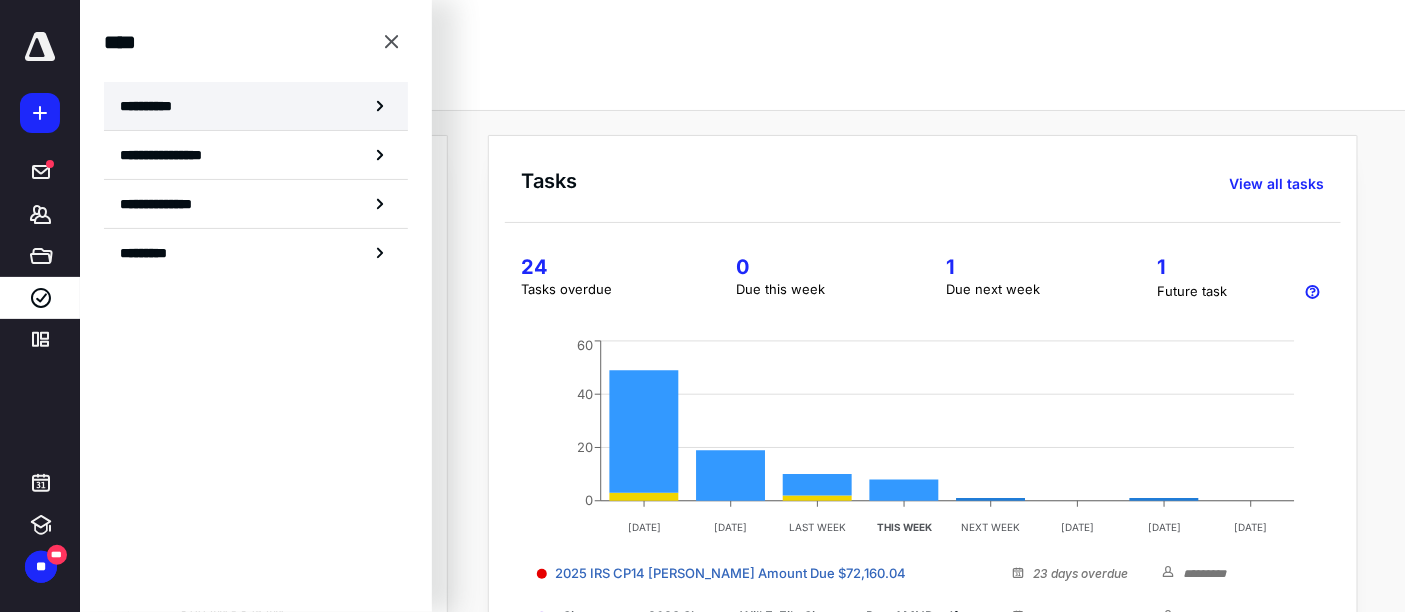 click on "**********" at bounding box center (153, 106) 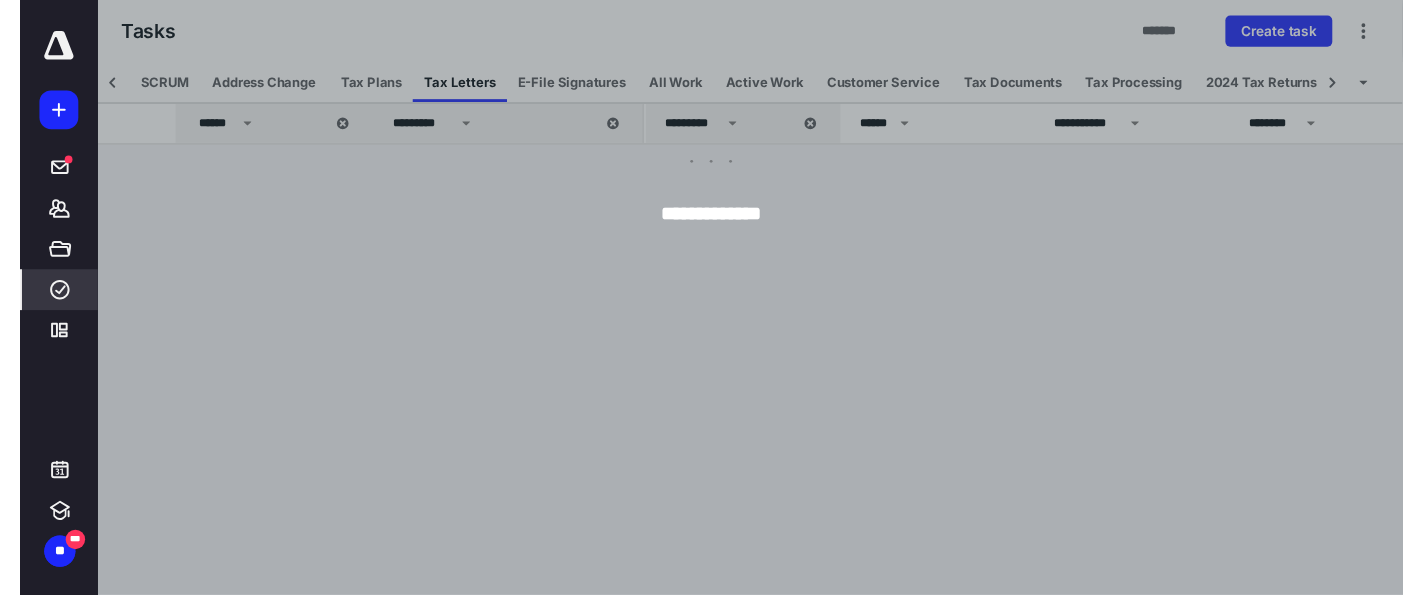 scroll, scrollTop: 0, scrollLeft: 74, axis: horizontal 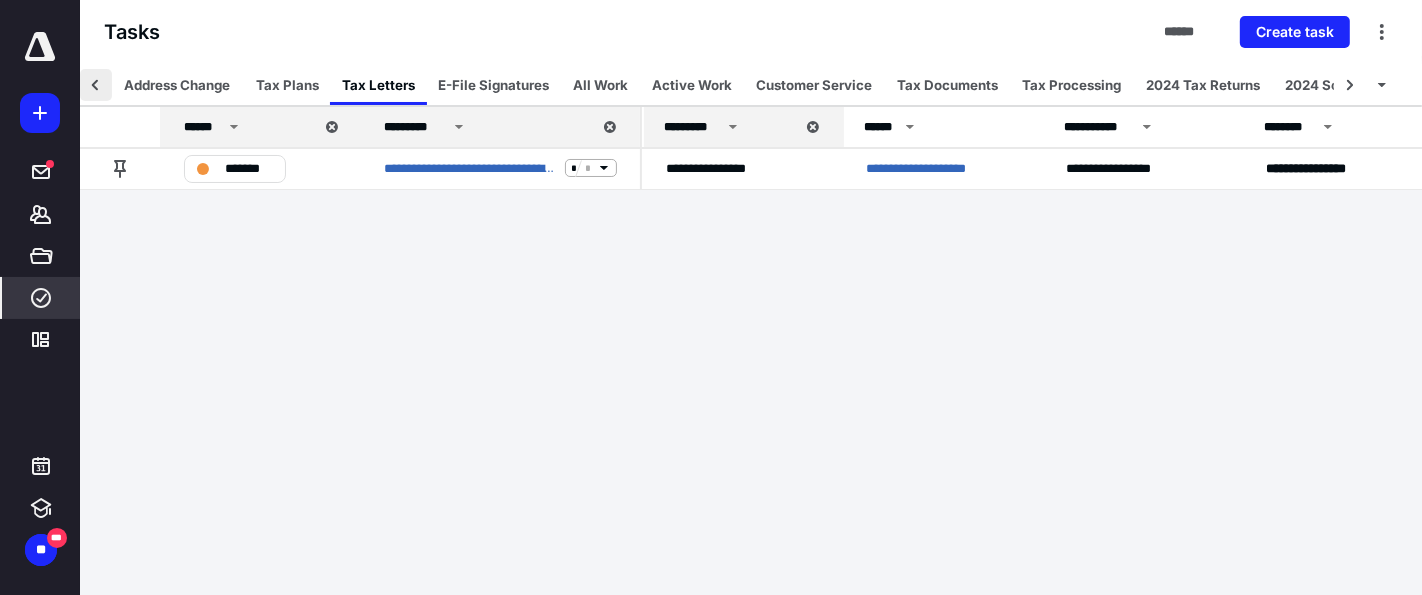 click at bounding box center (96, 85) 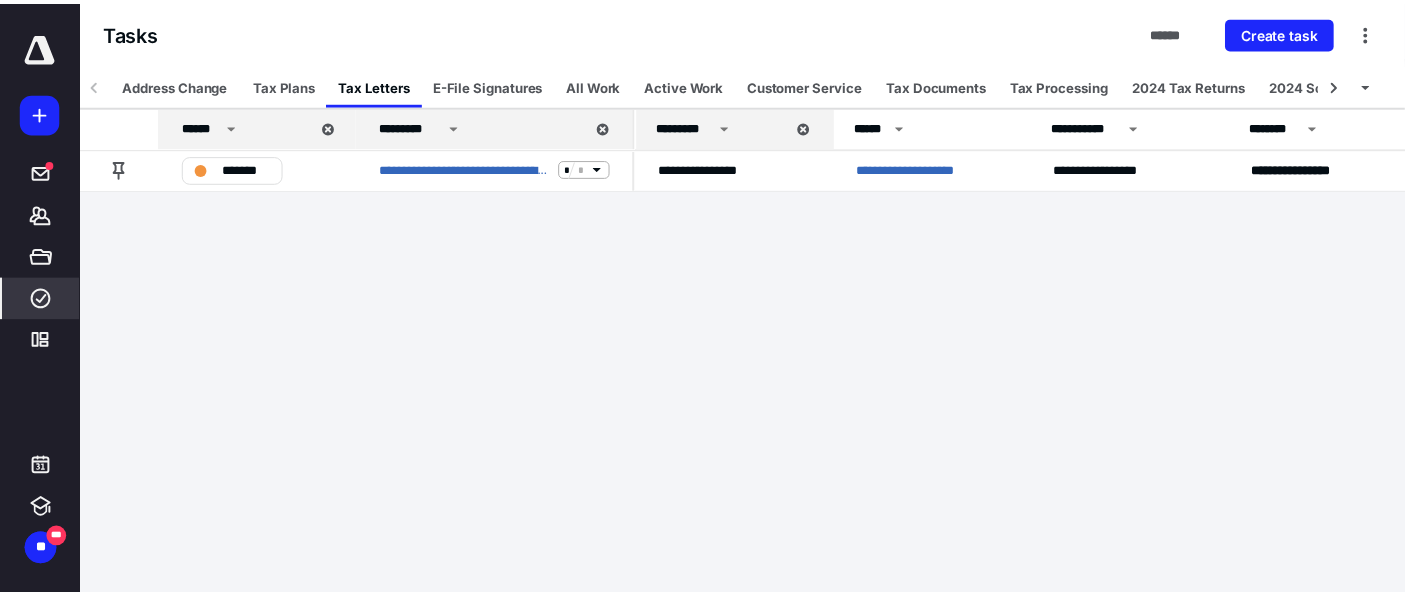scroll, scrollTop: 0, scrollLeft: 0, axis: both 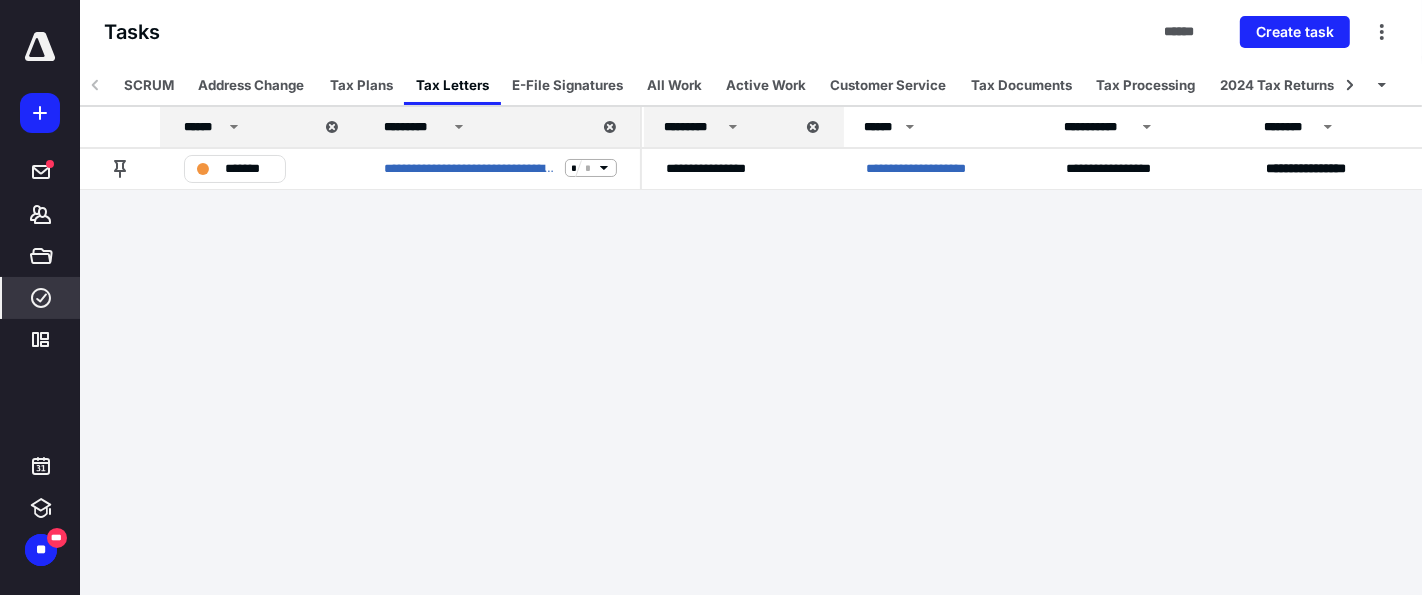 click at bounding box center (96, 85) 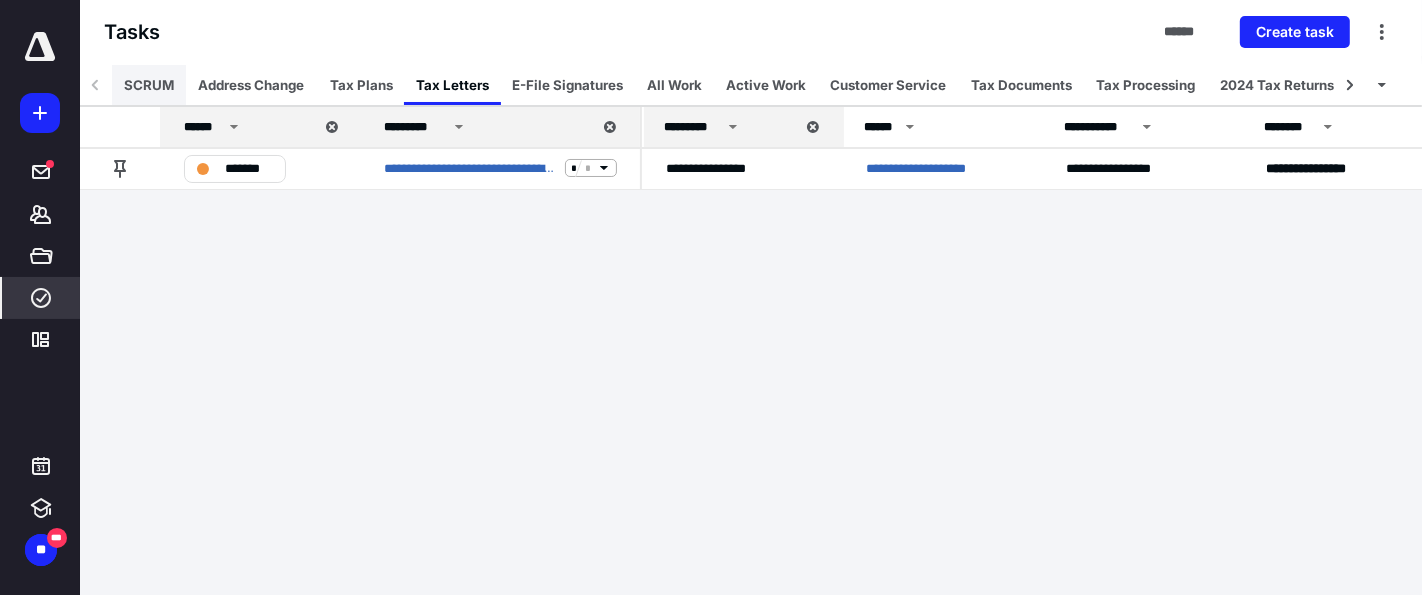 click on "SCRUM" at bounding box center (149, 85) 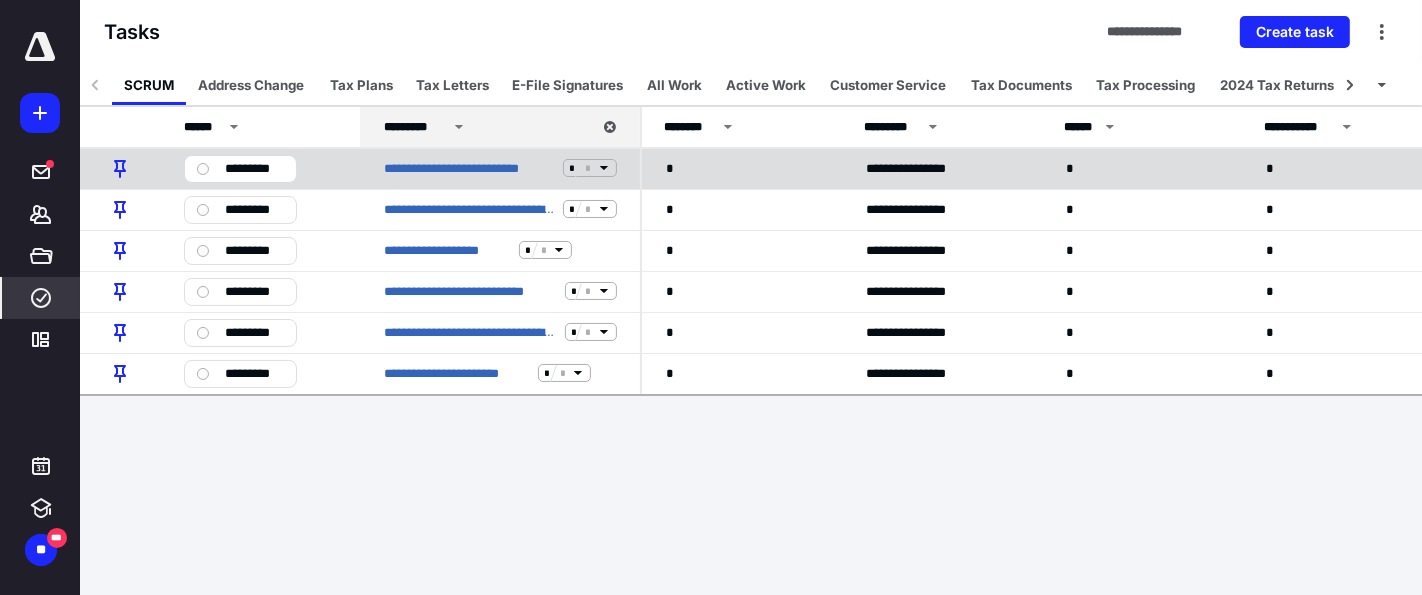 click 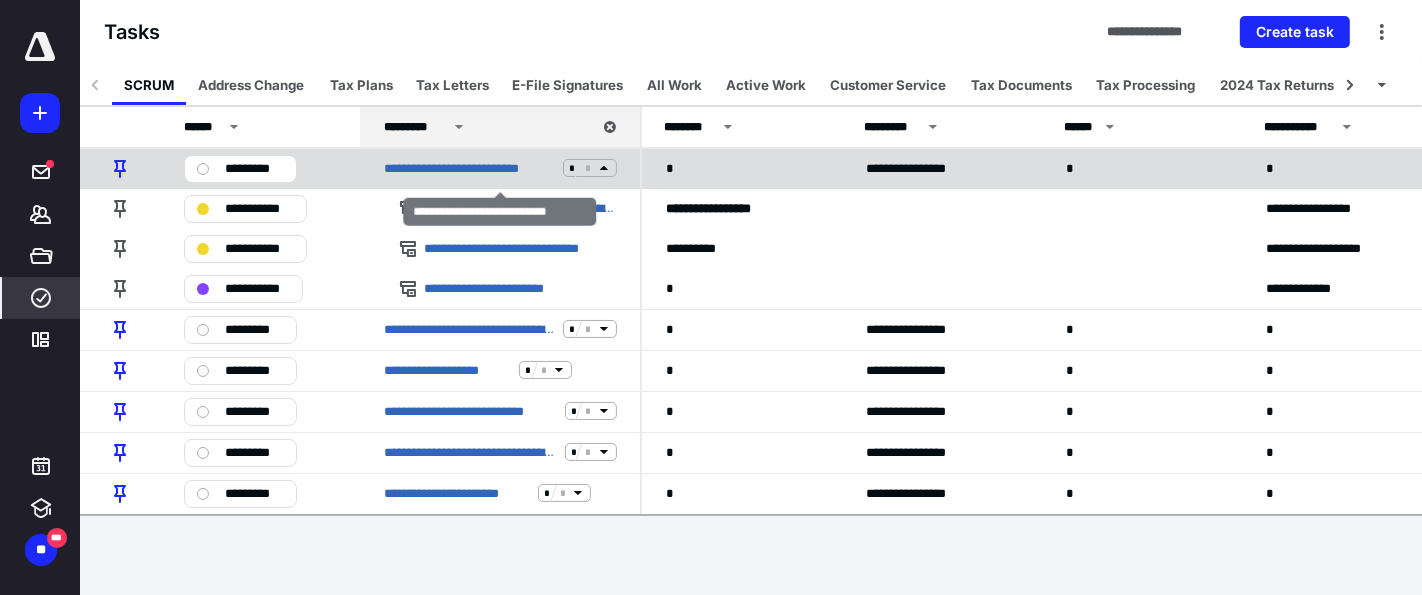 click 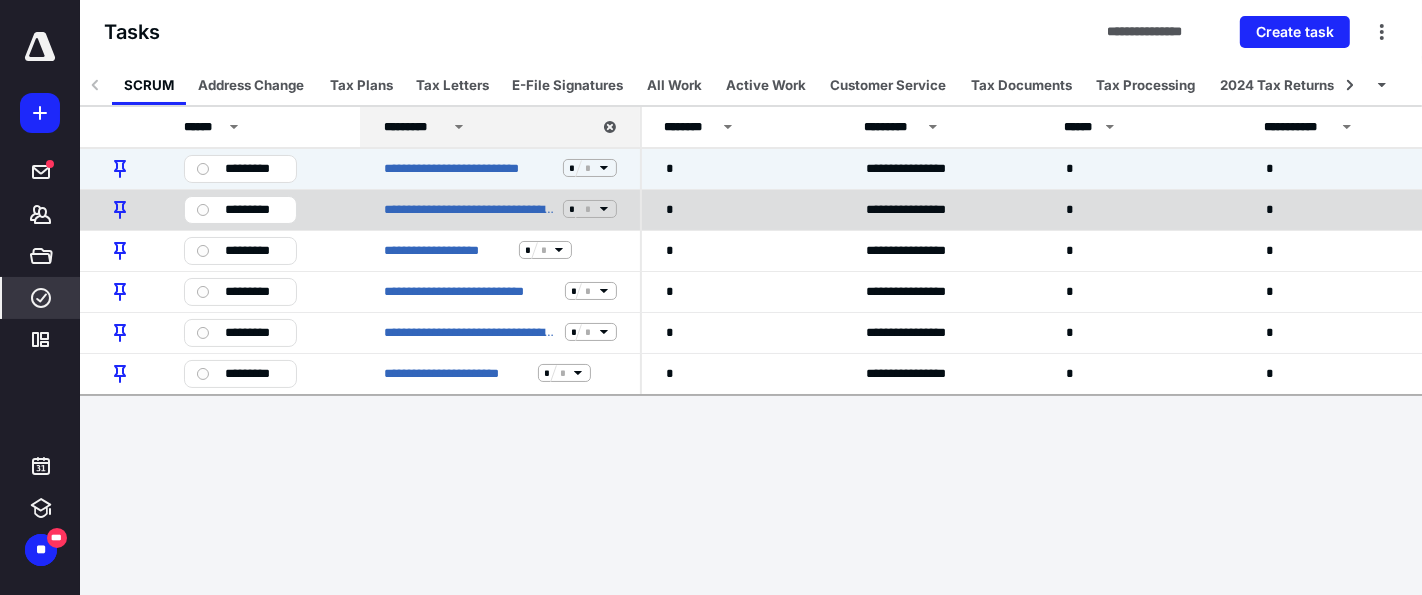 click 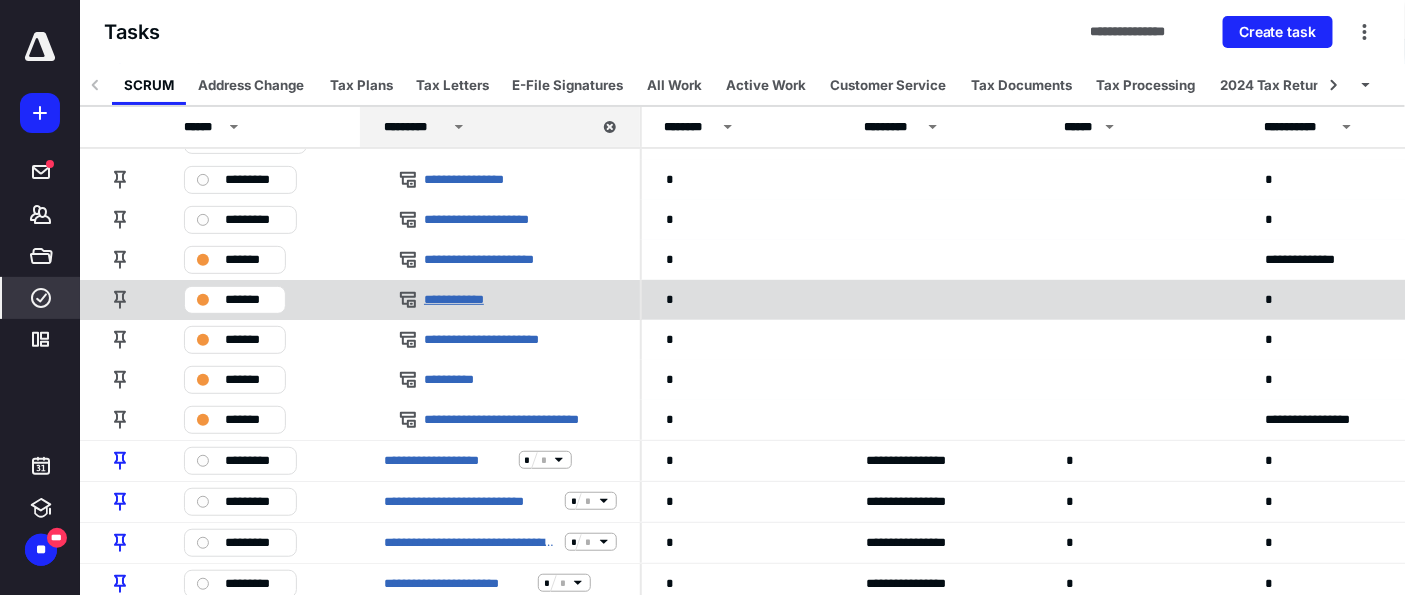 scroll, scrollTop: 182, scrollLeft: 0, axis: vertical 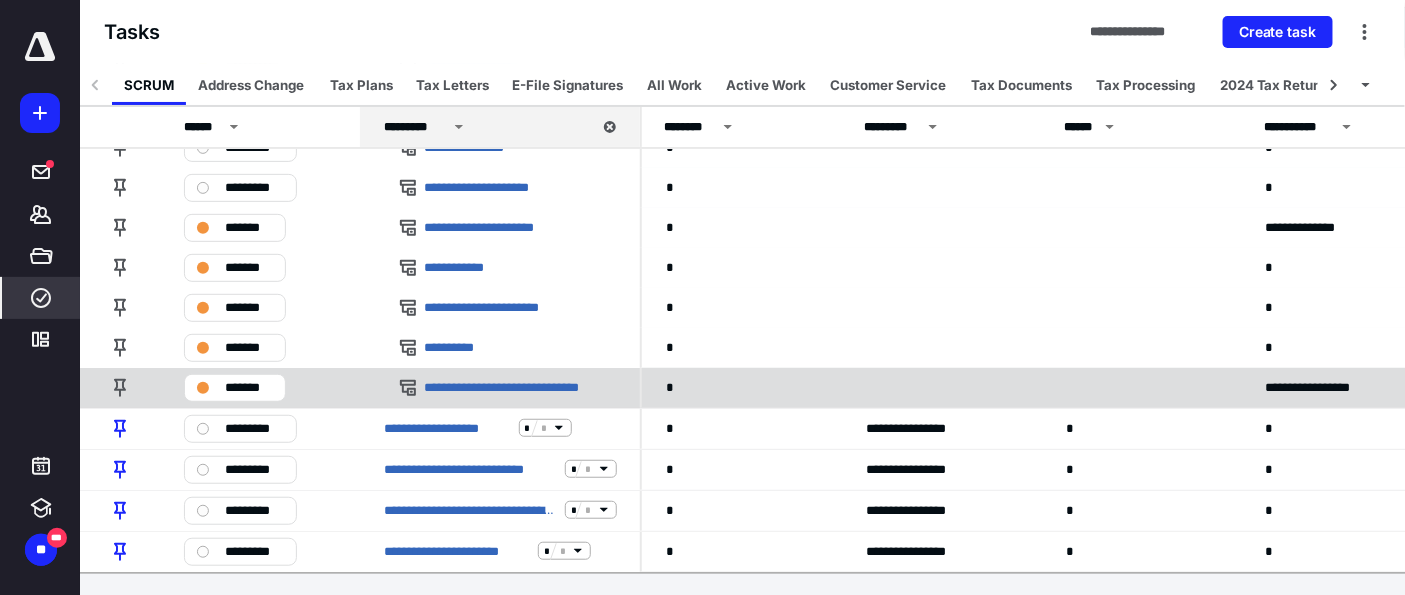click on "*******" at bounding box center [249, 387] 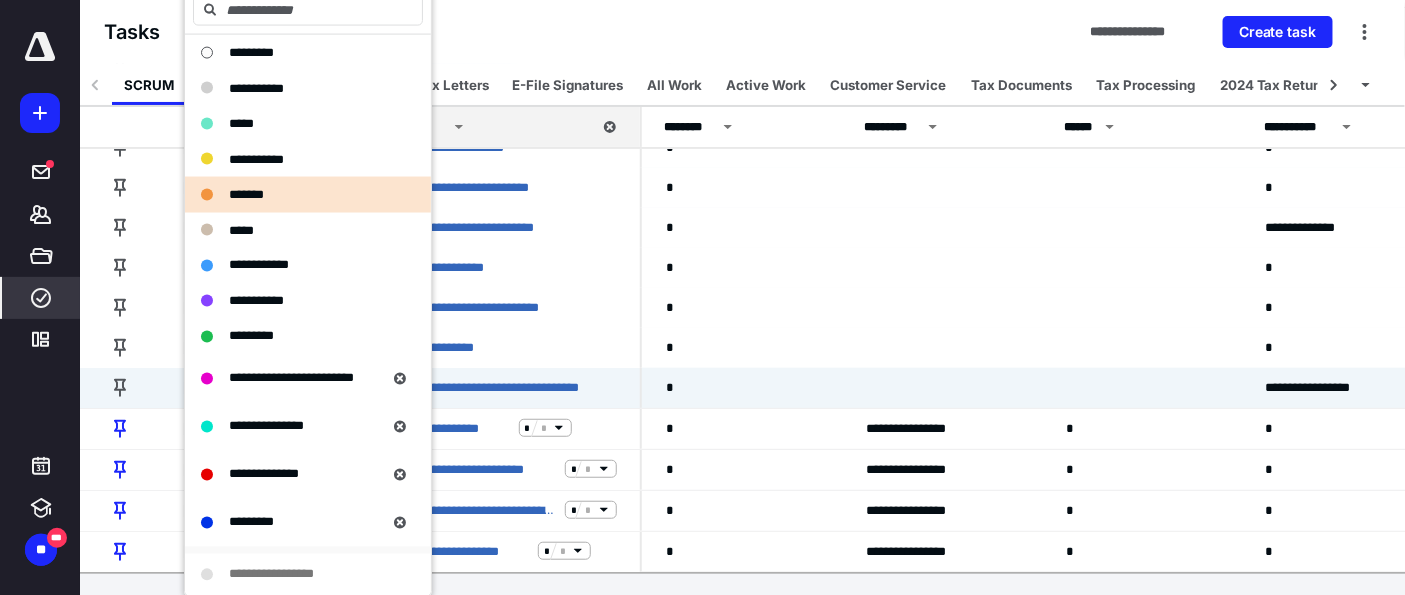 scroll, scrollTop: 222, scrollLeft: 0, axis: vertical 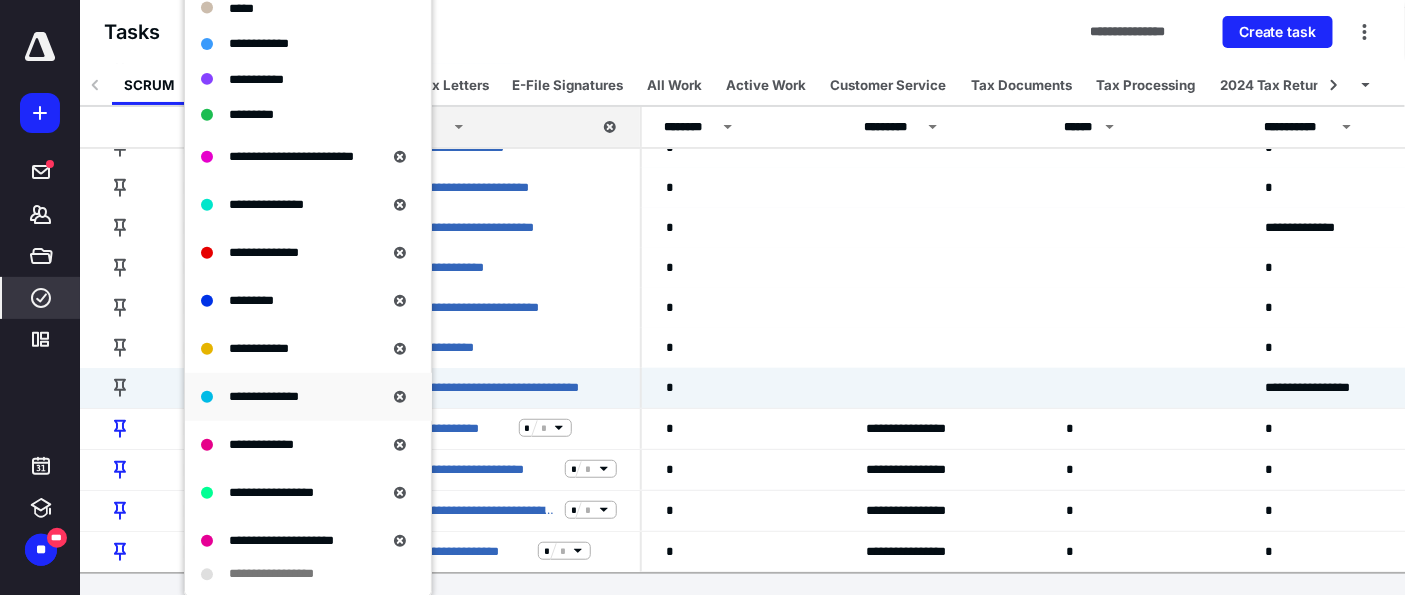 click on "**********" at bounding box center [264, 395] 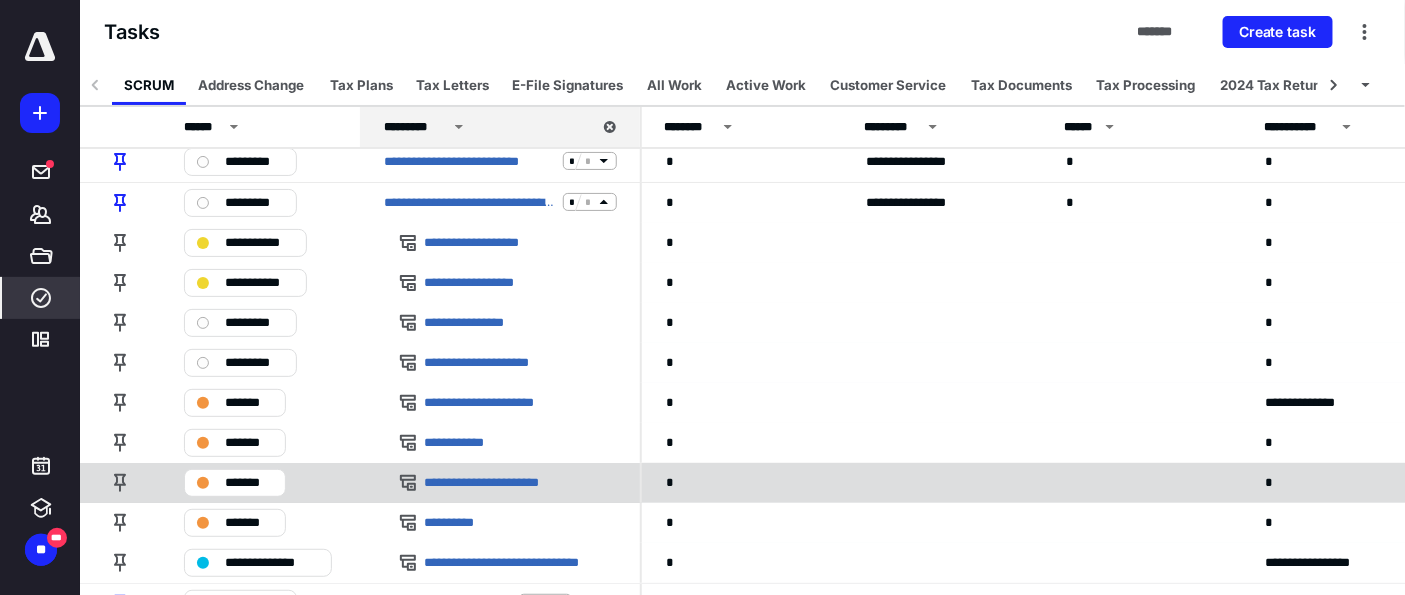 scroll, scrollTop: 0, scrollLeft: 0, axis: both 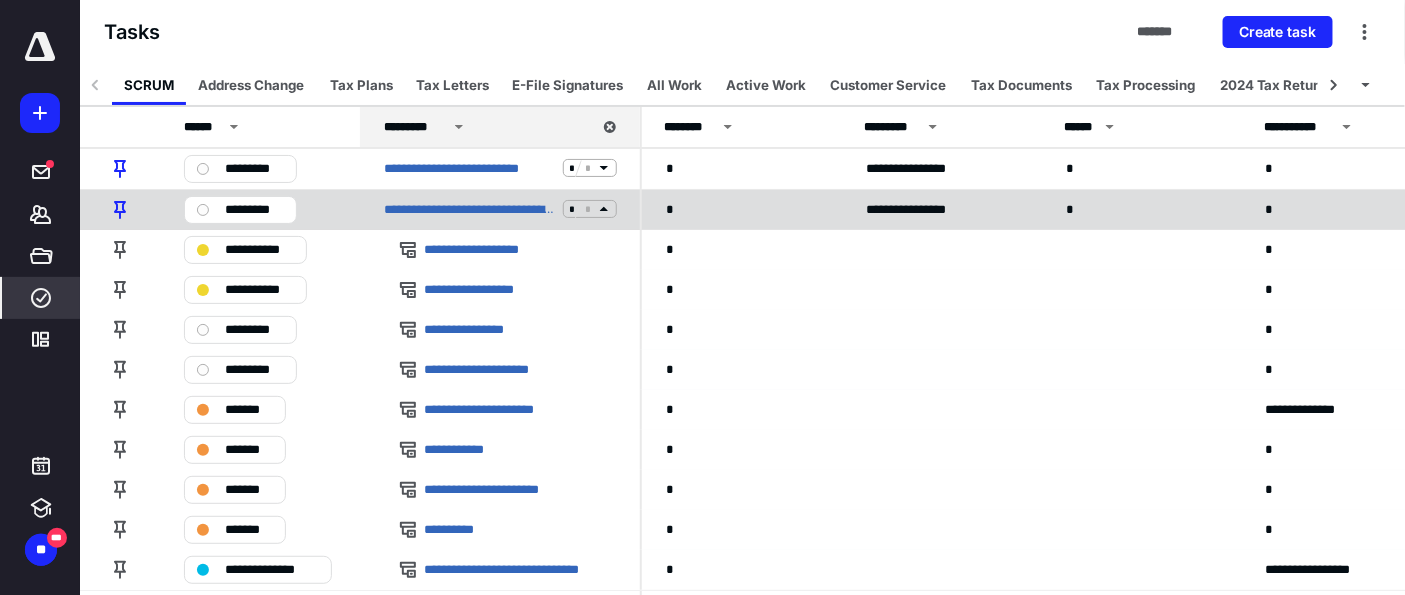 click 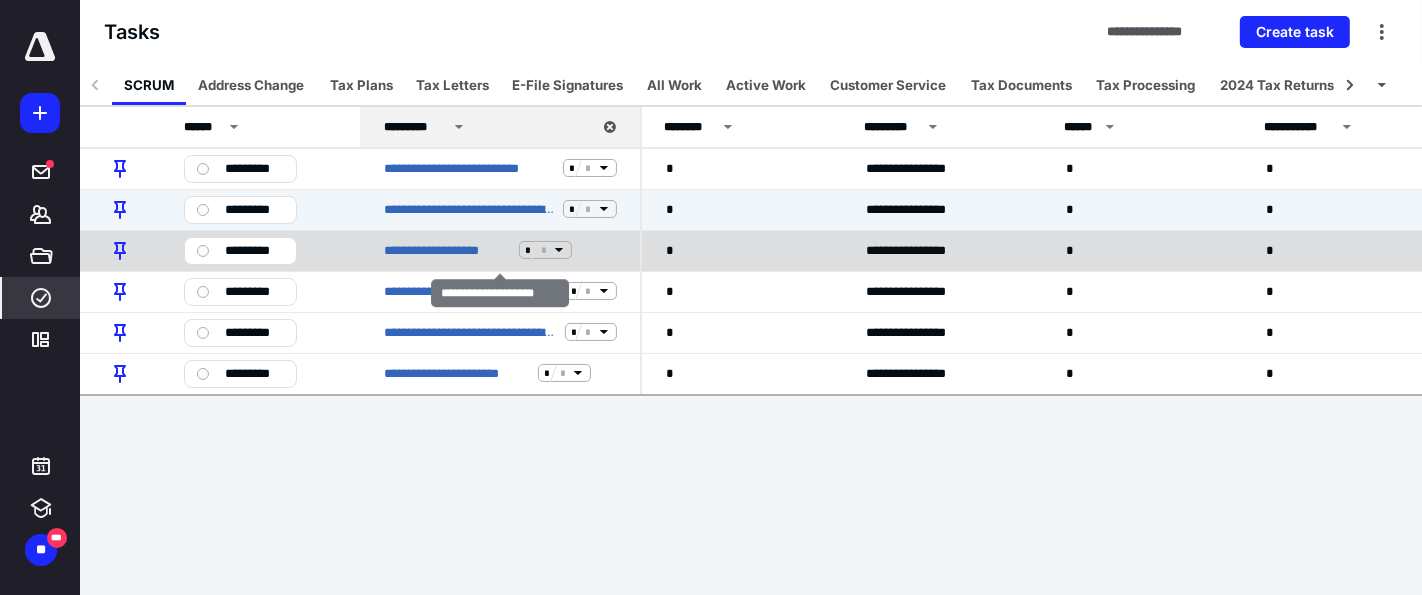 click 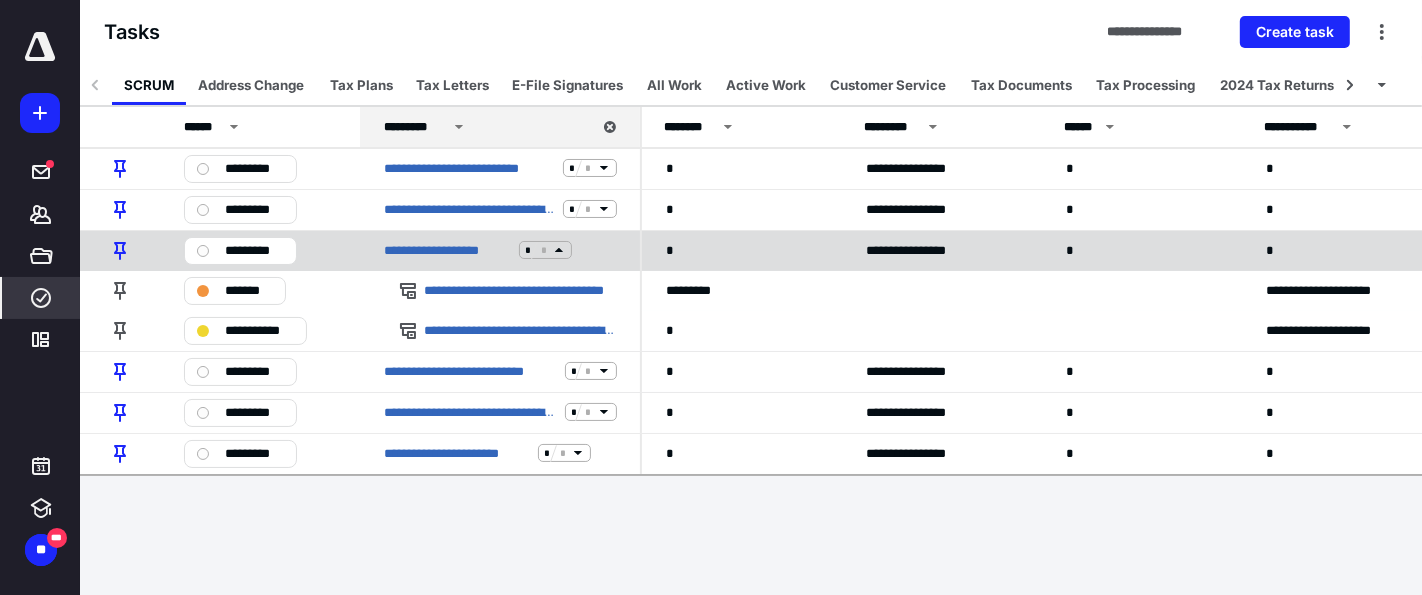 click 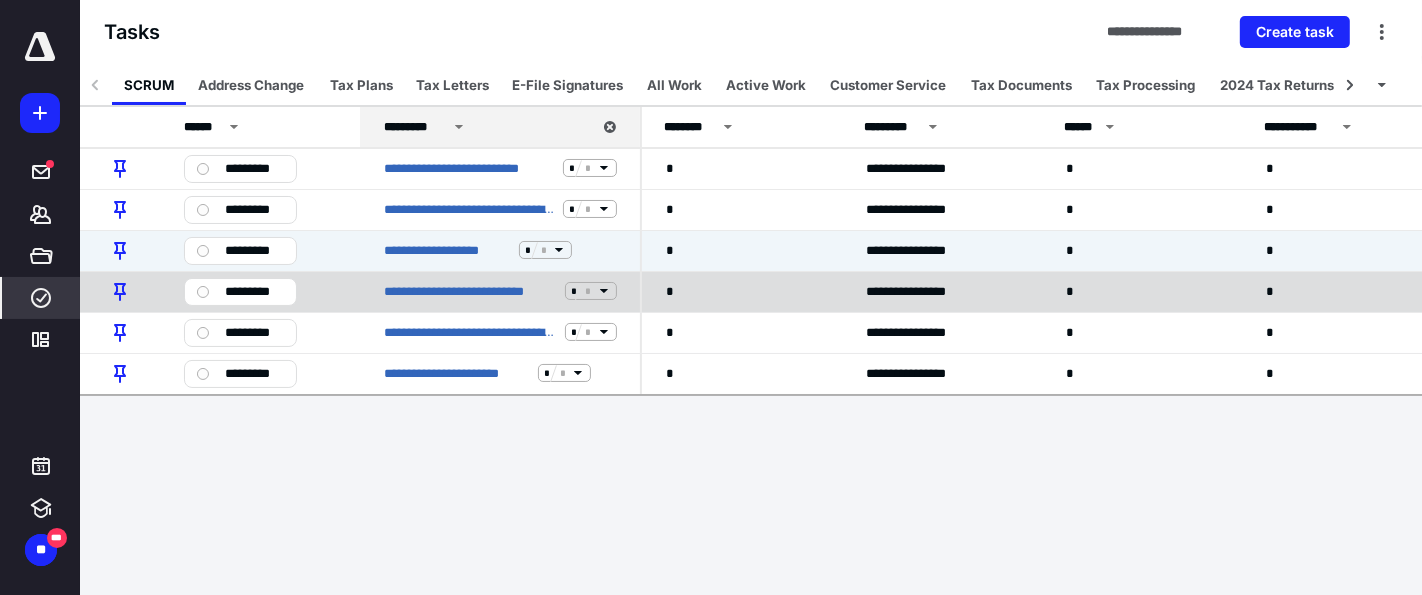 click 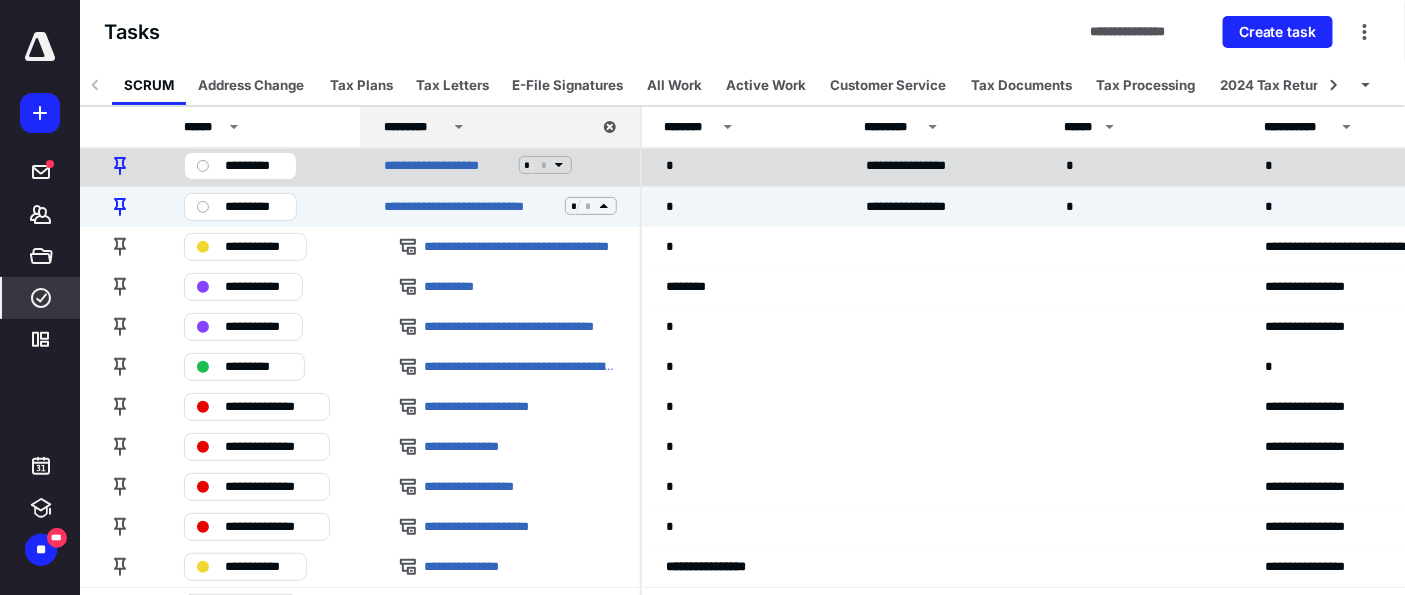 scroll, scrollTop: 111, scrollLeft: 0, axis: vertical 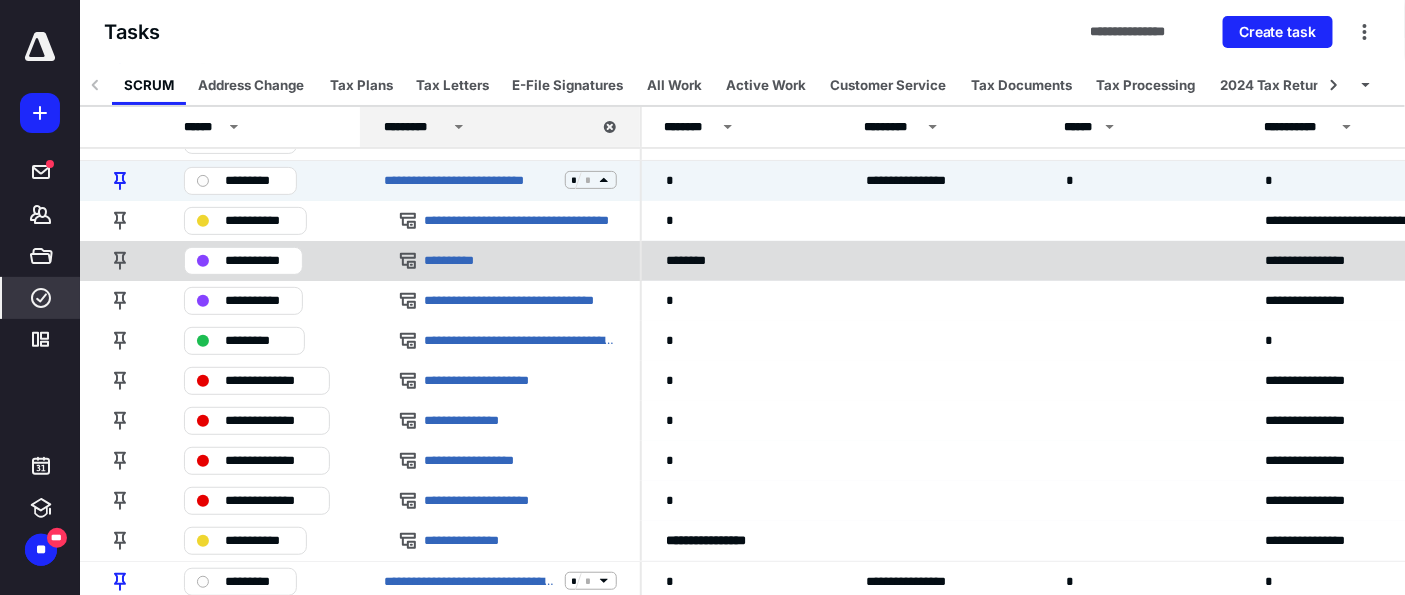 click on "**********" at bounding box center (257, 260) 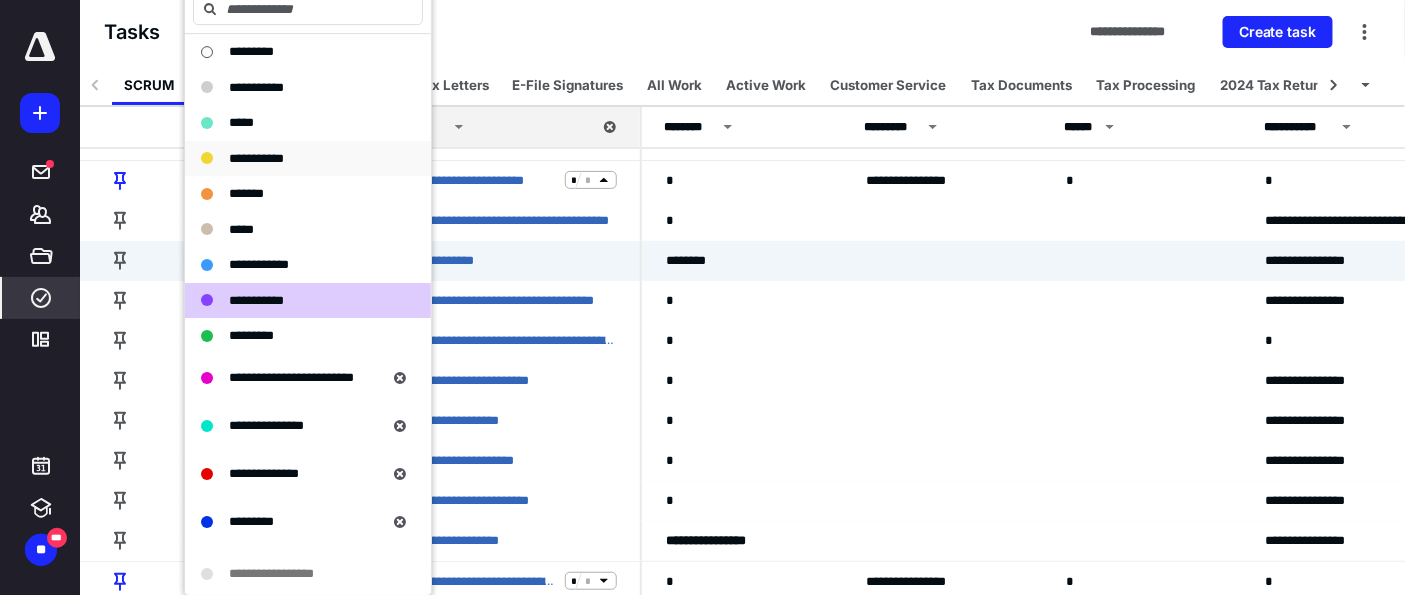 click on "**********" at bounding box center [256, 158] 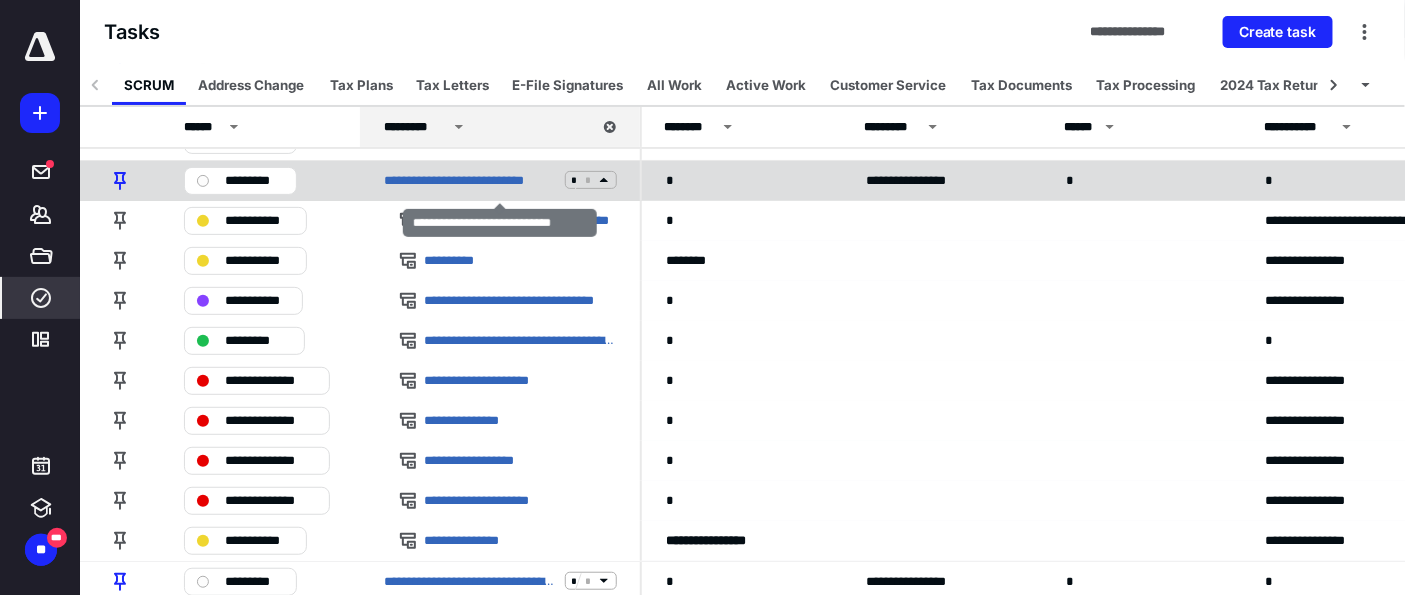 click 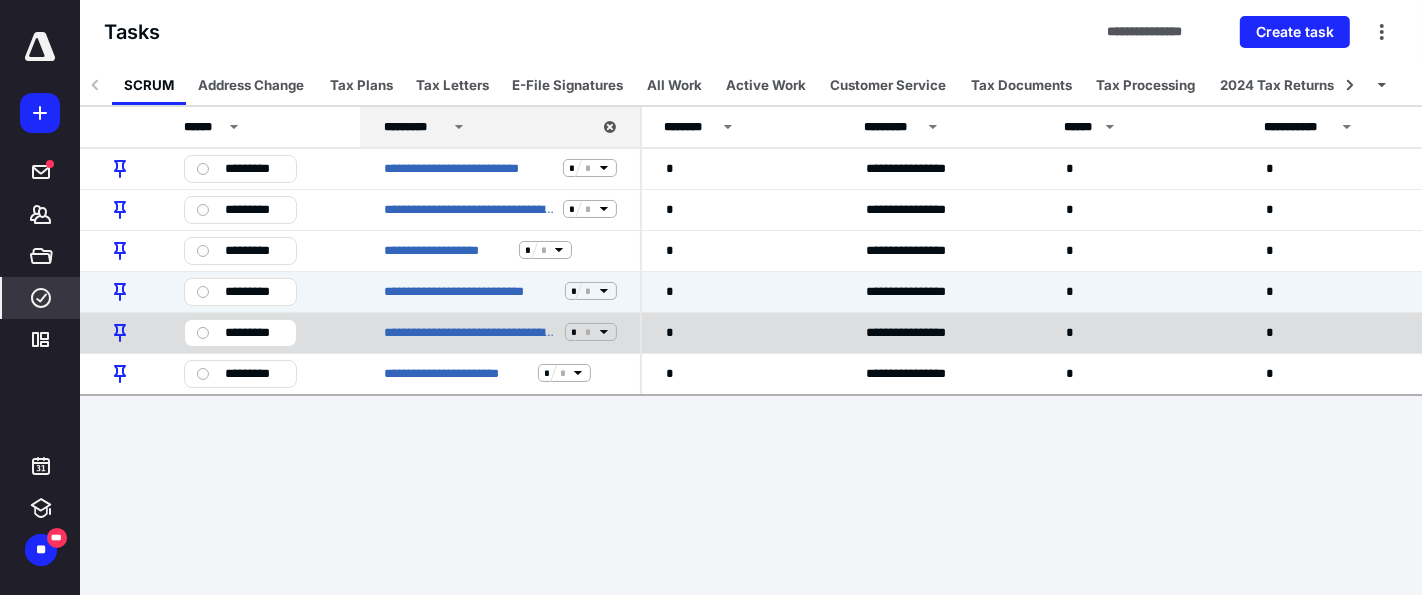 click on "*" at bounding box center [588, 332] 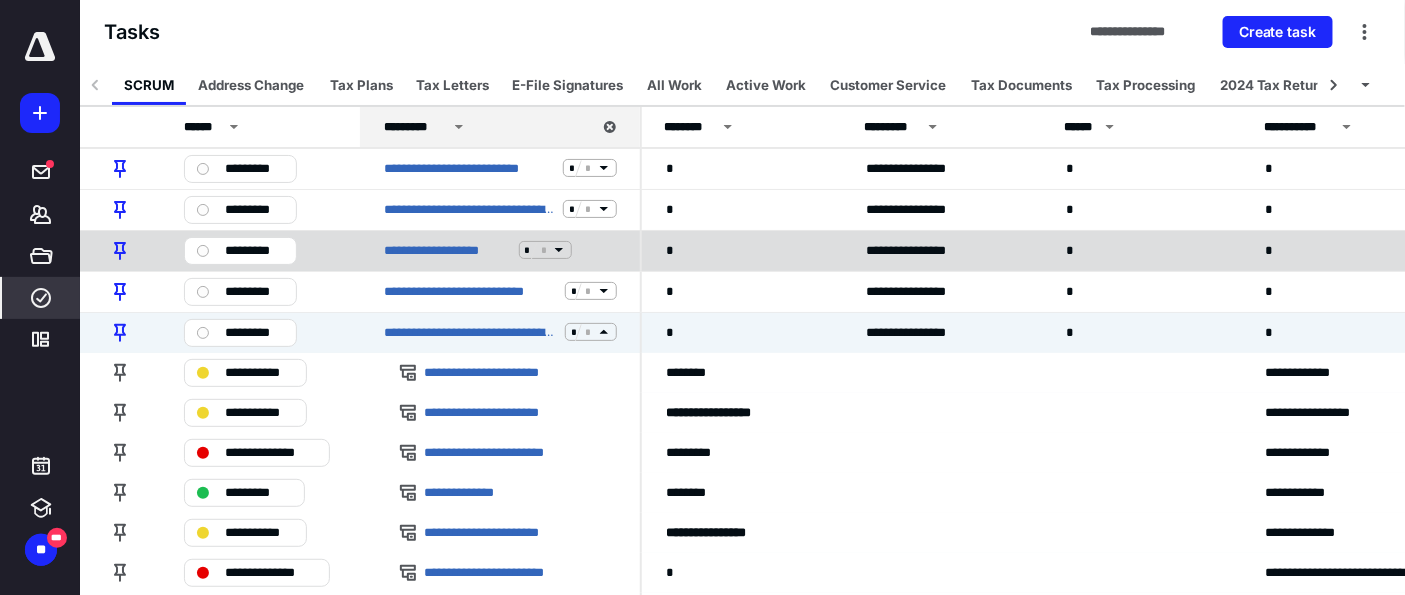 scroll, scrollTop: 111, scrollLeft: 0, axis: vertical 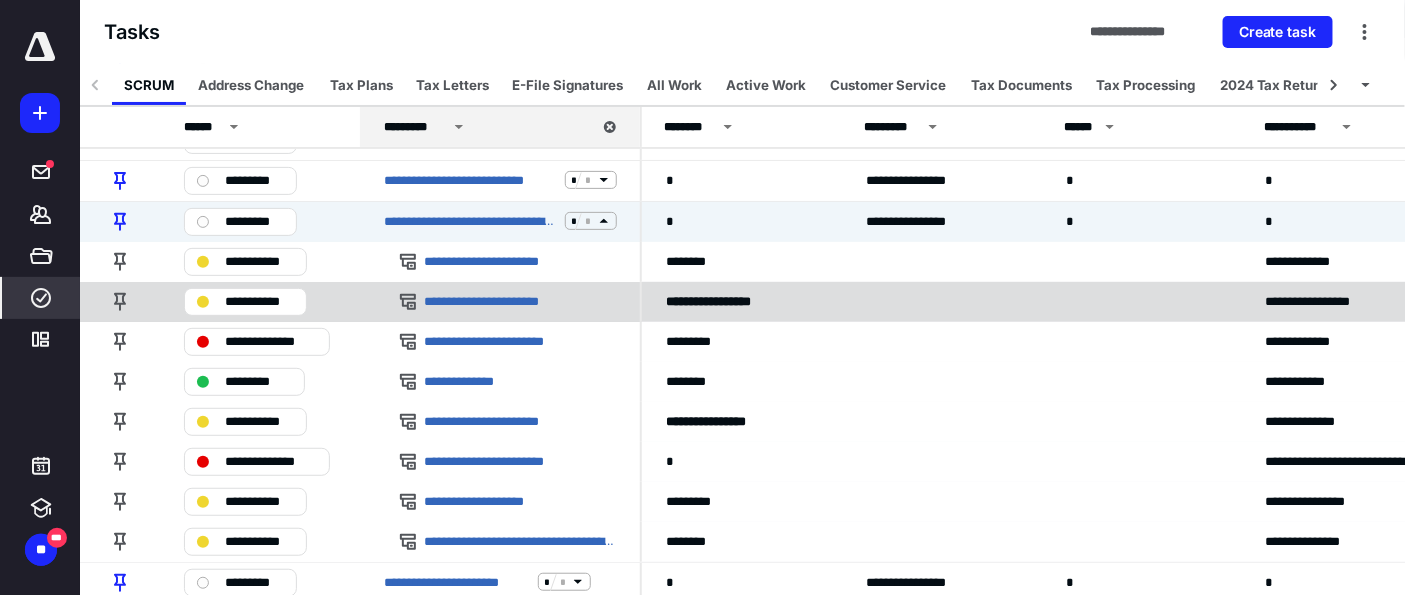 click on "**********" at bounding box center [245, 302] 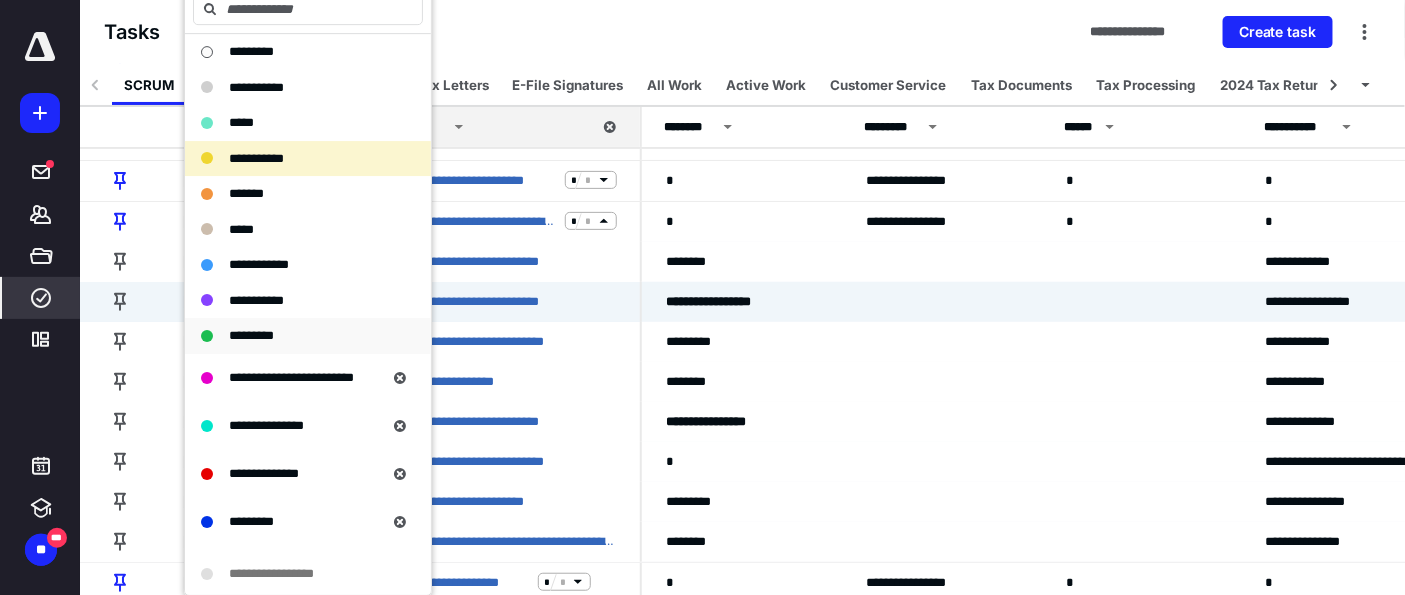 click on "*********" at bounding box center (308, 336) 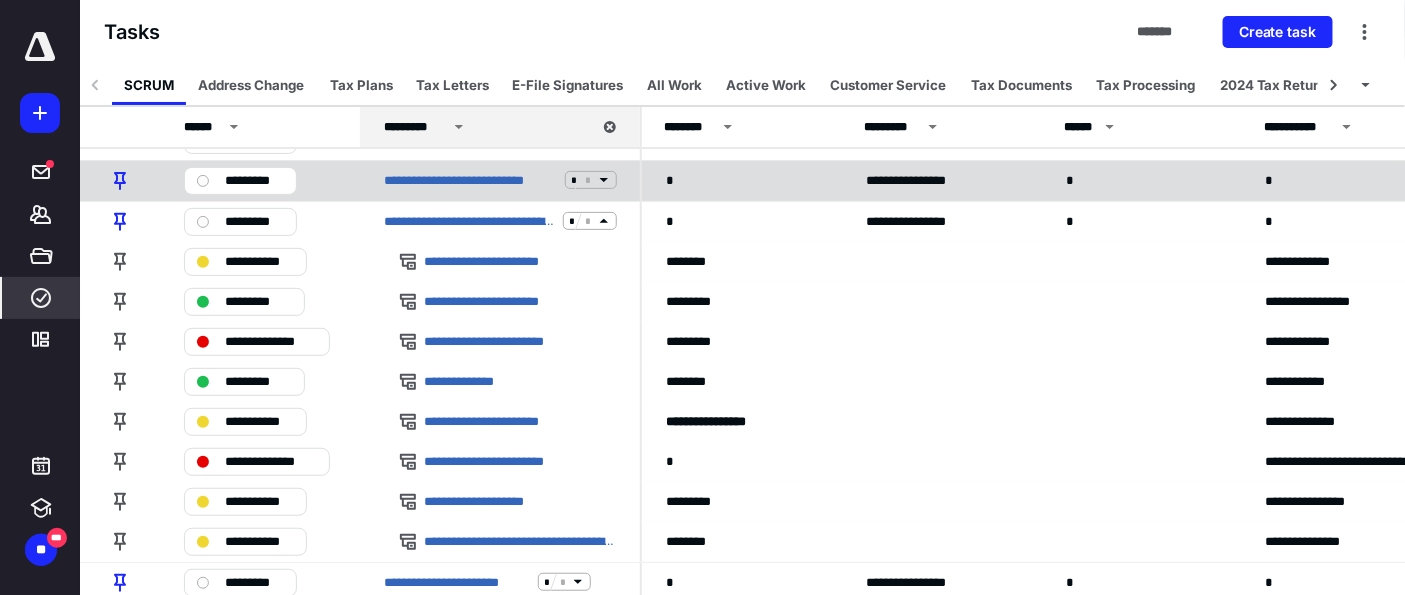 click 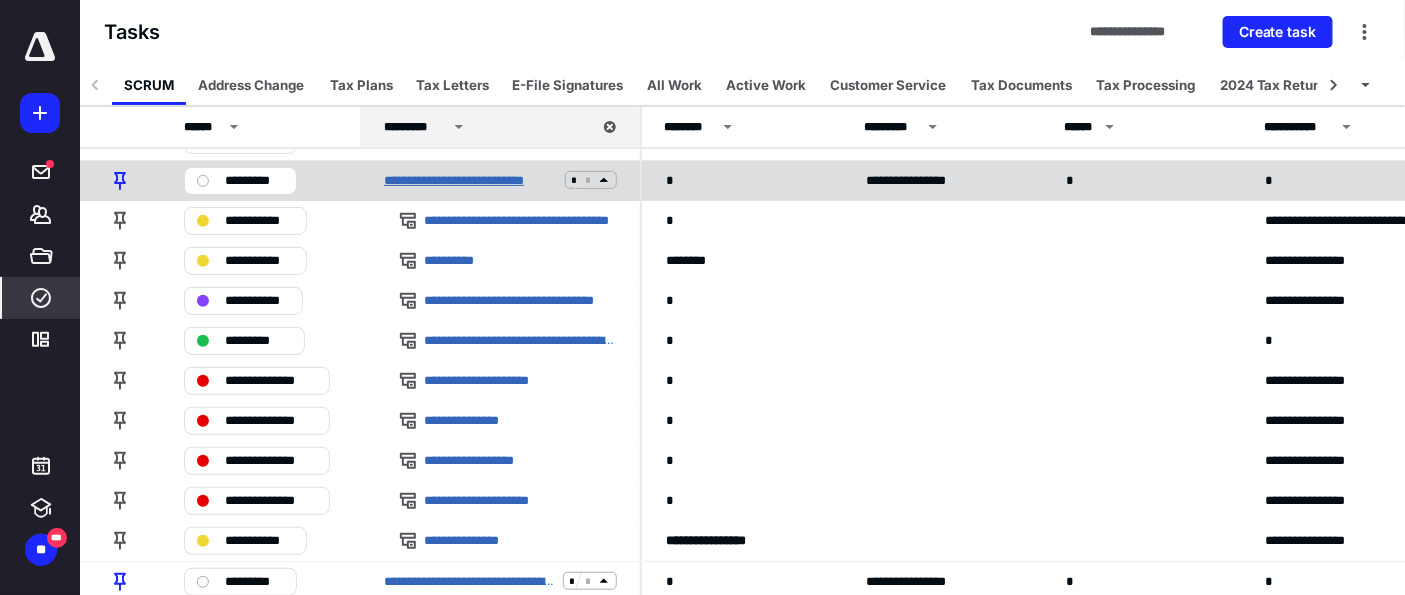 click on "**********" at bounding box center [470, 180] 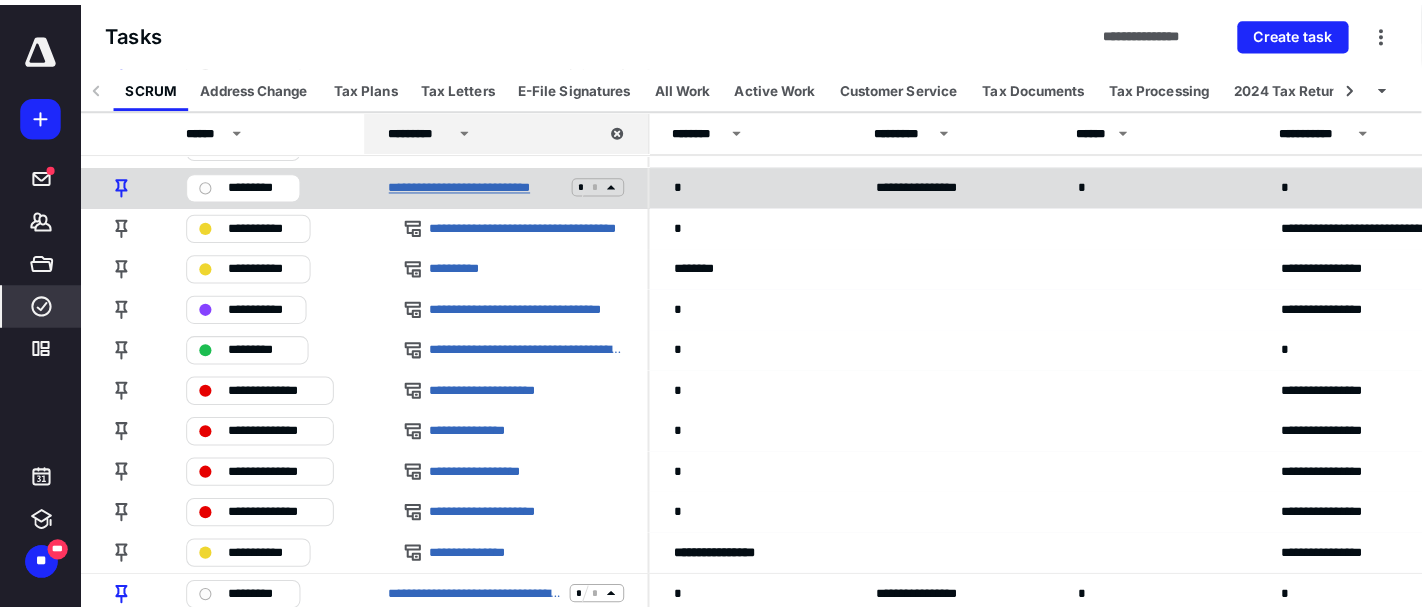 scroll, scrollTop: 0, scrollLeft: 0, axis: both 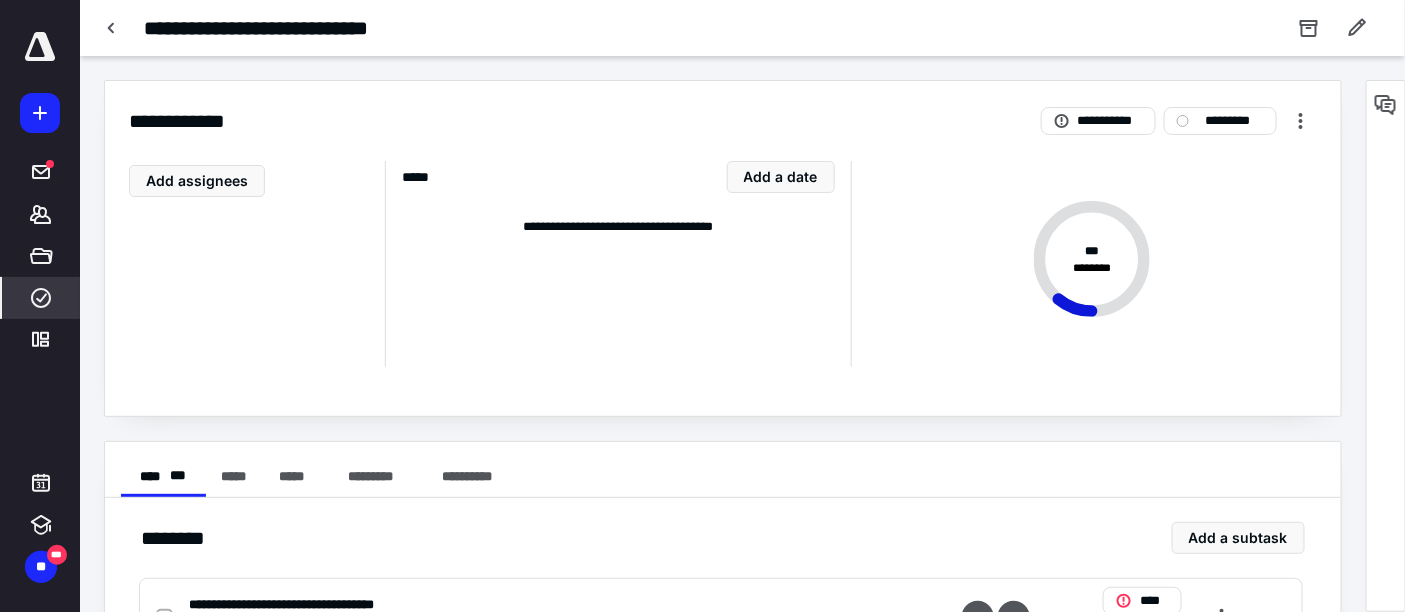 click on "**********" at bounding box center [723, 965] 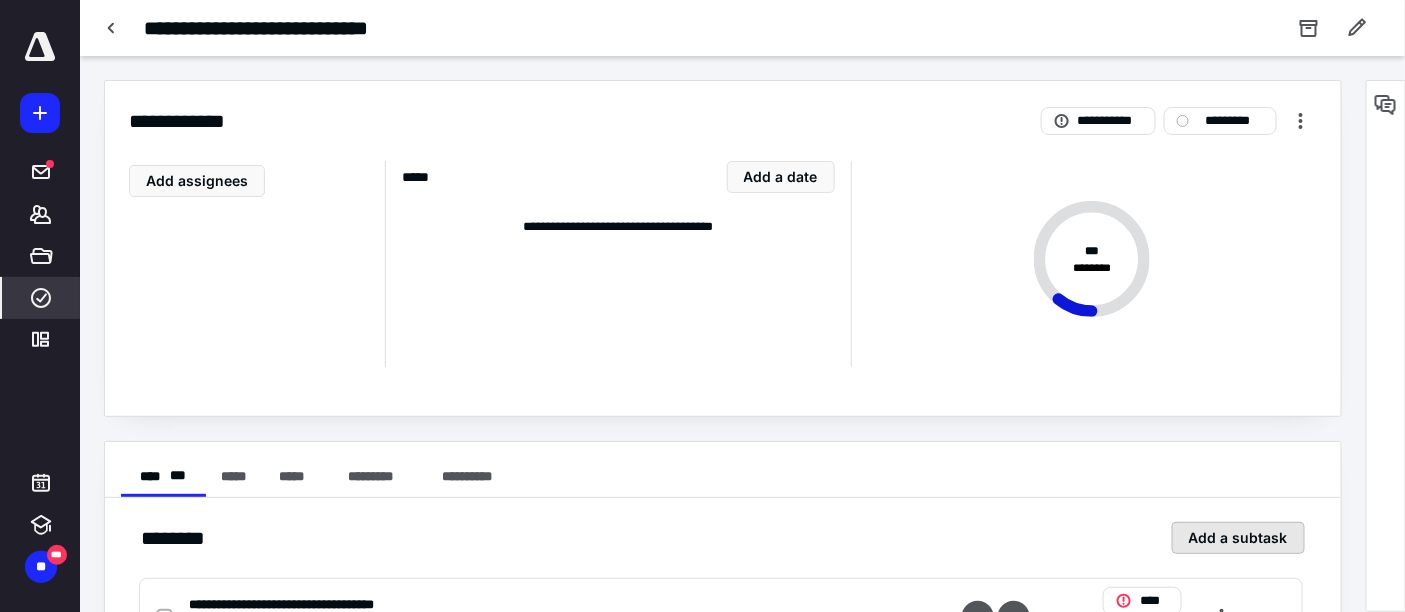 click on "Add a subtask" at bounding box center (1238, 538) 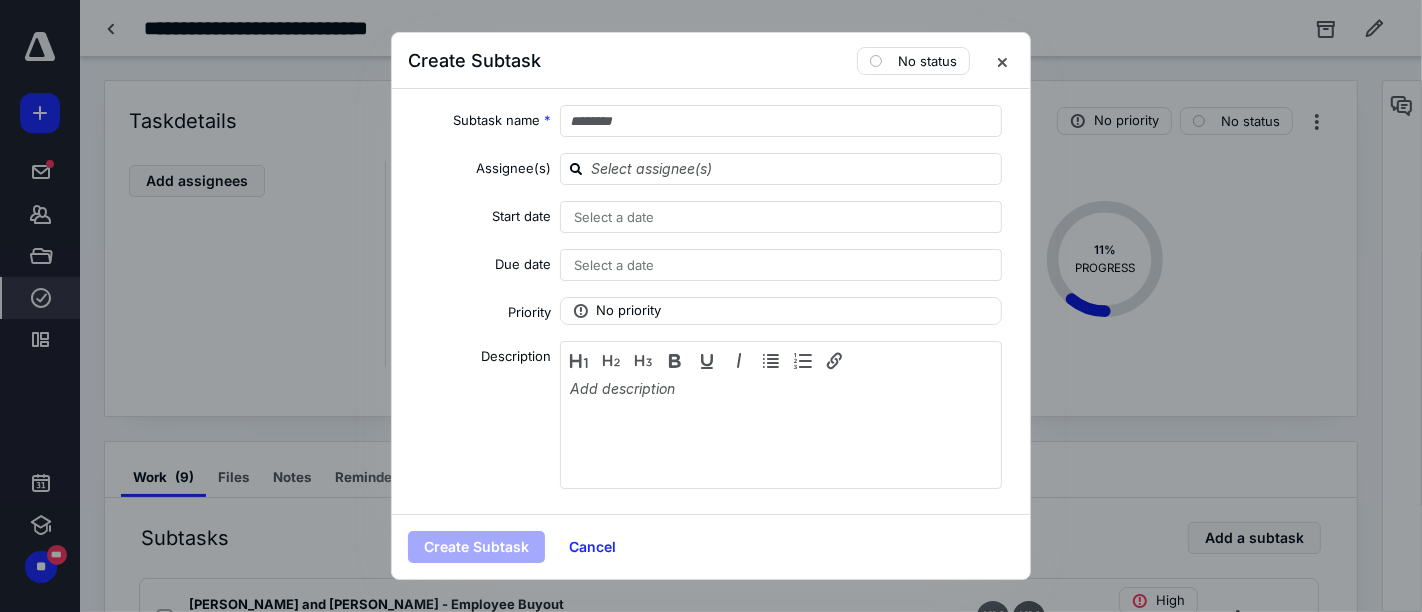 click on "Subtask name   * Assignee(s) Start date Select a date Due date Select a date Priority No priority Description" at bounding box center (711, 301) 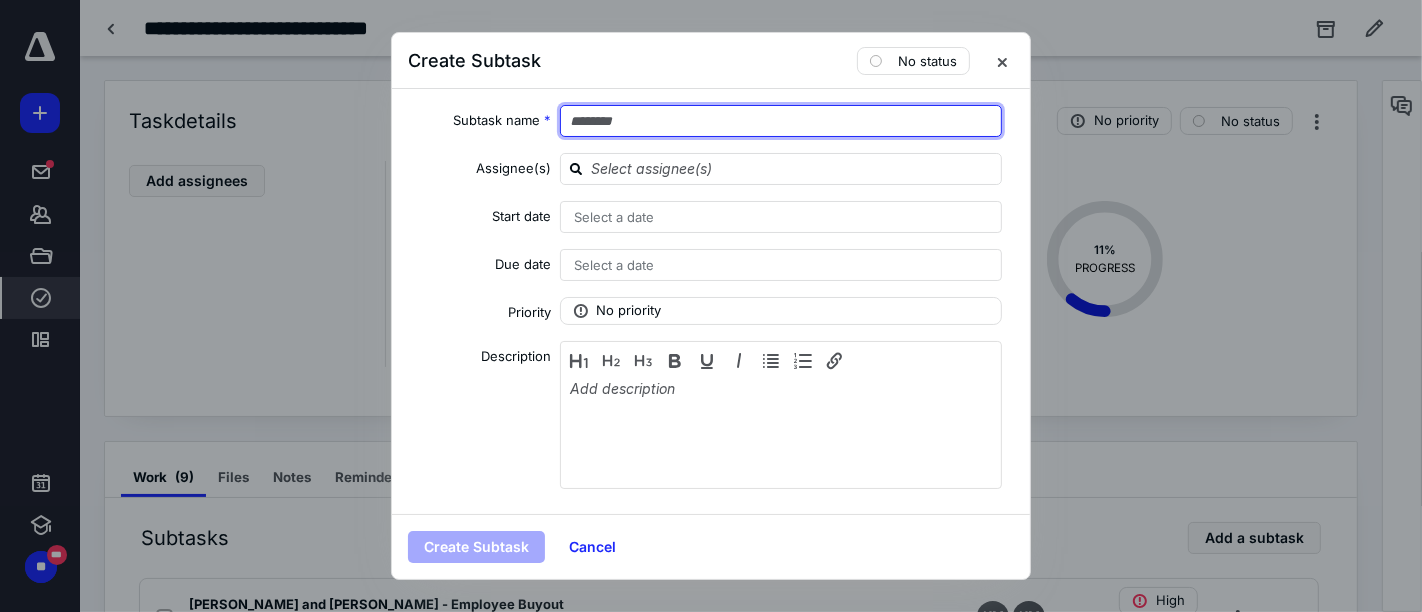 click at bounding box center [781, 121] 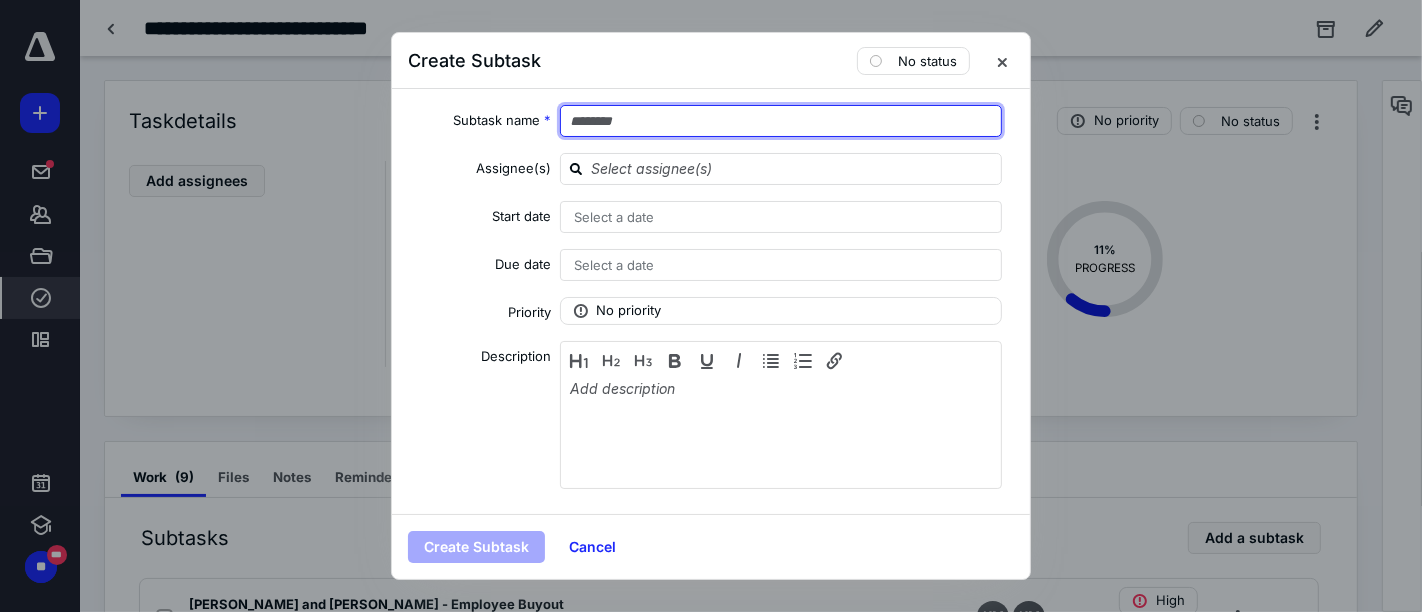 type on "*" 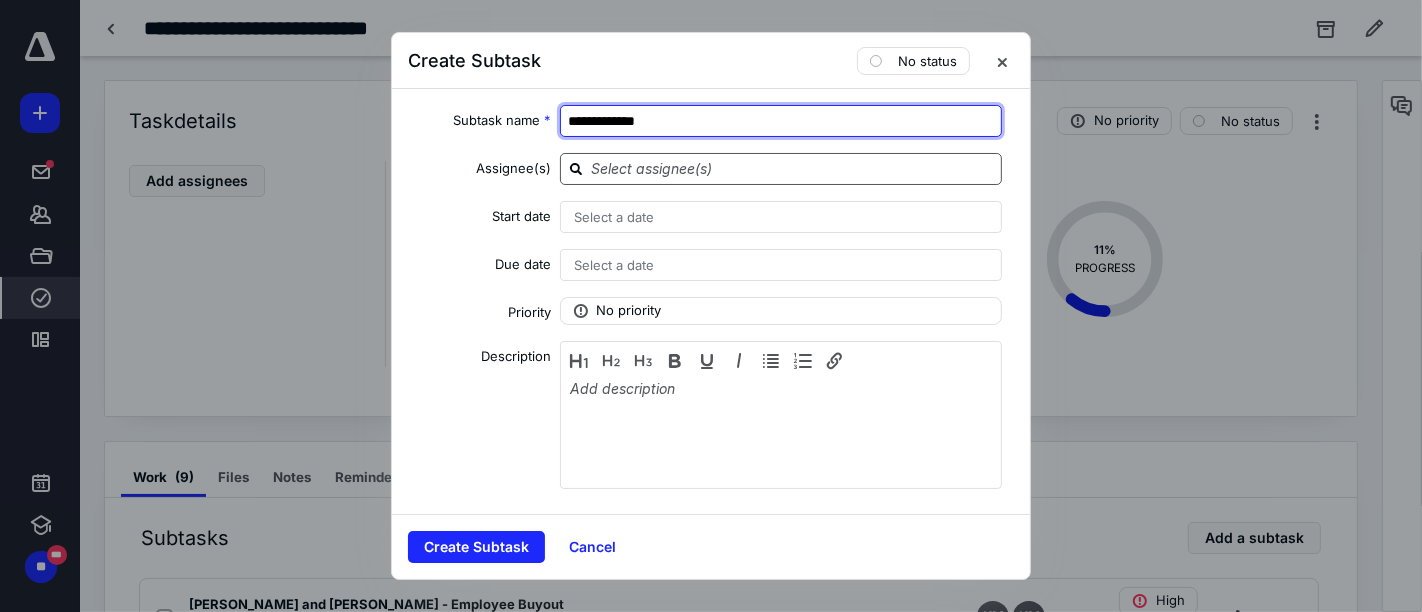 type on "**********" 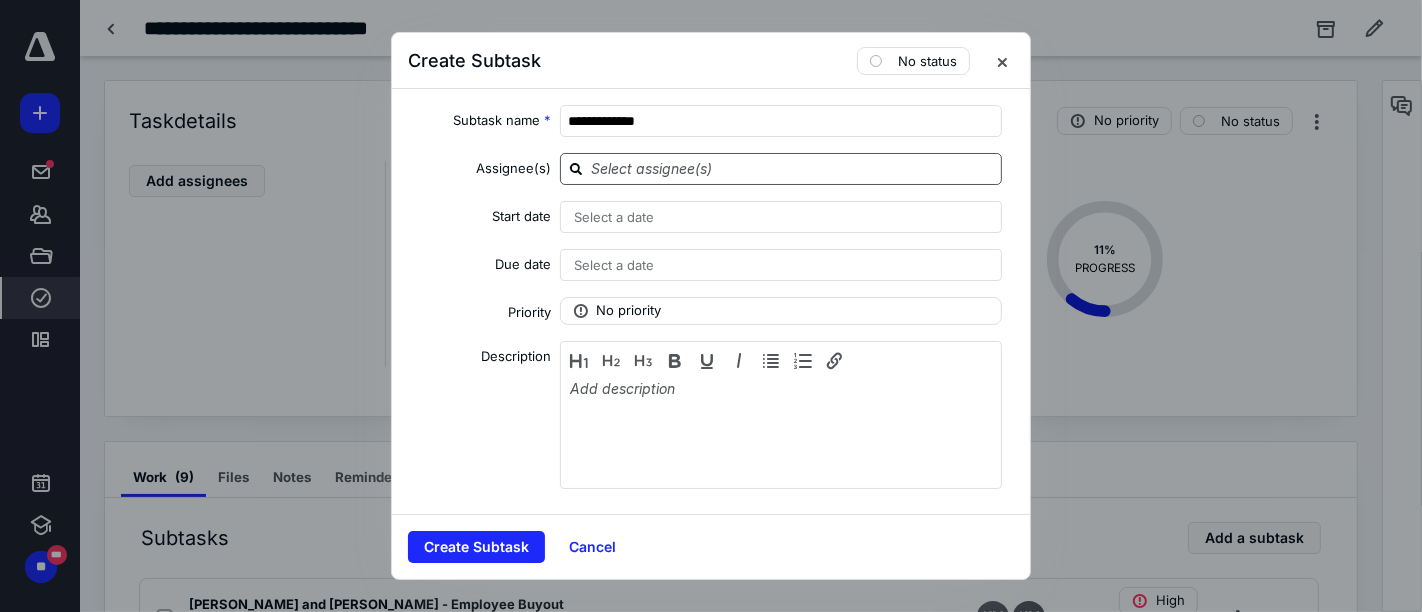 click at bounding box center [793, 168] 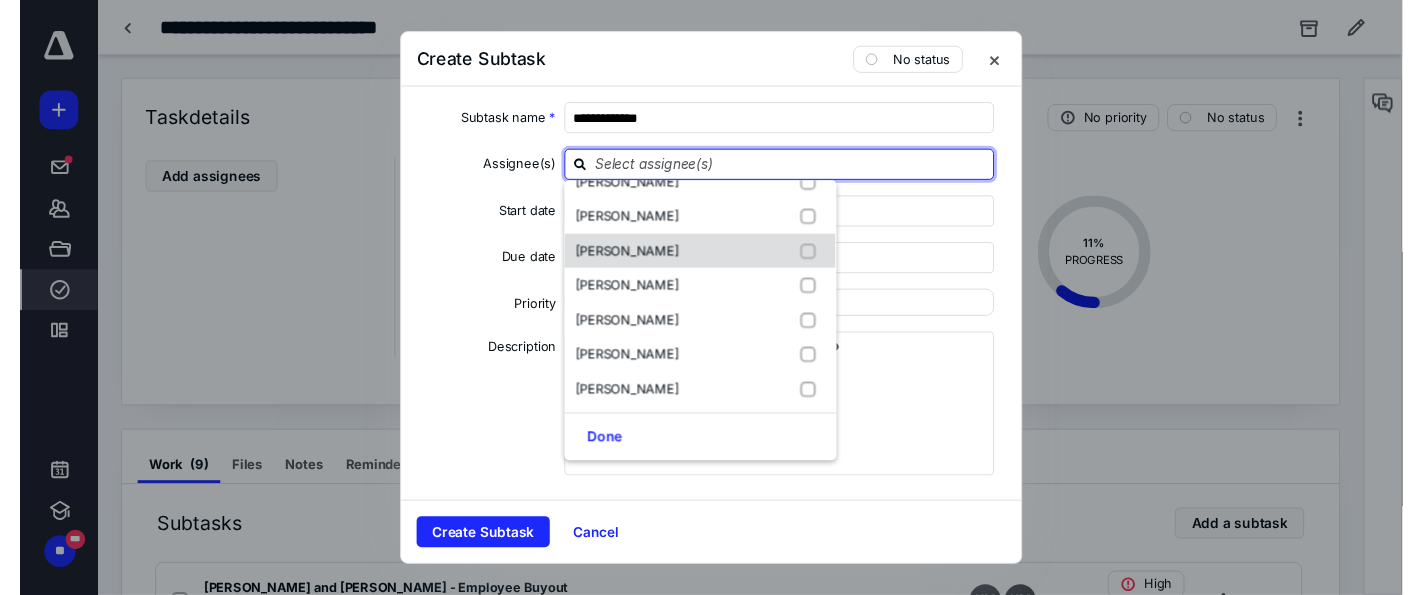 scroll, scrollTop: 162, scrollLeft: 0, axis: vertical 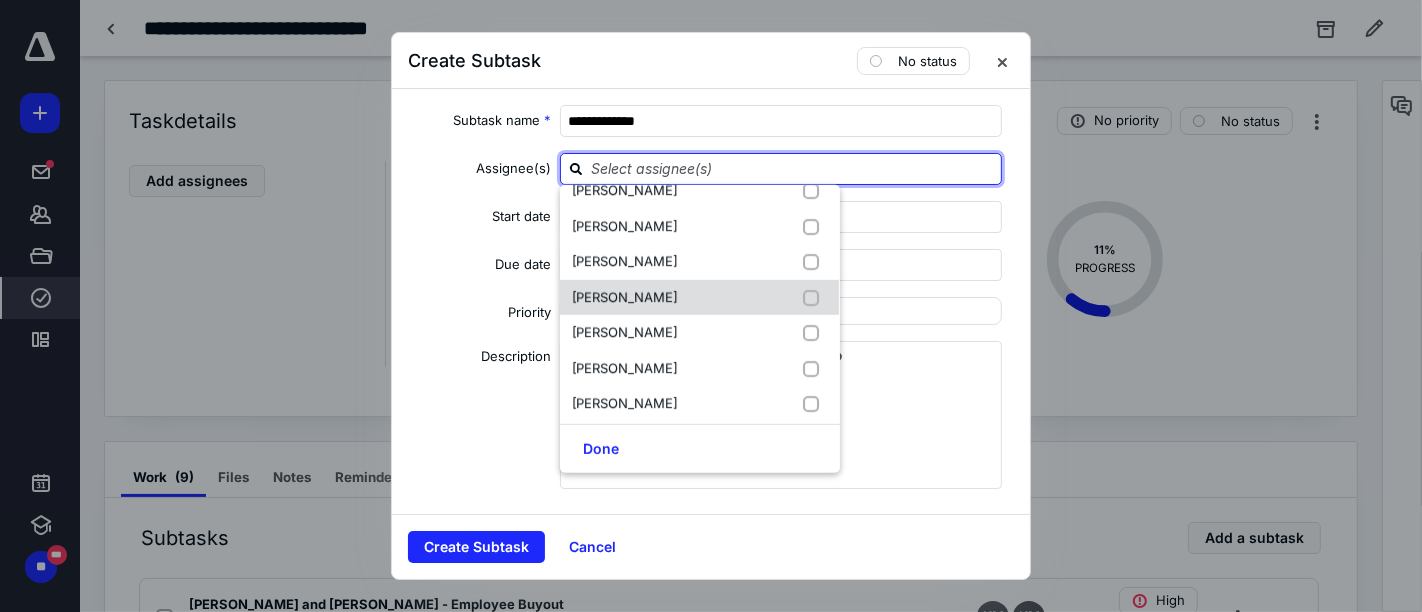 click on "[PERSON_NAME]" at bounding box center (625, 296) 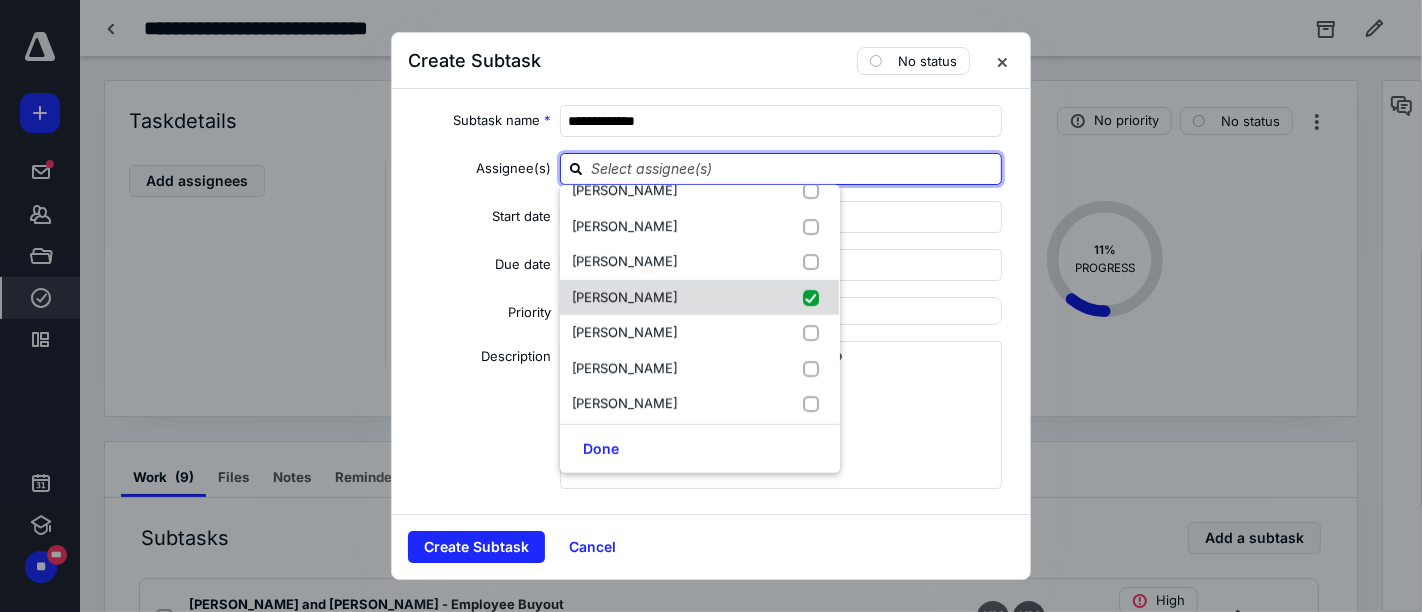 checkbox on "true" 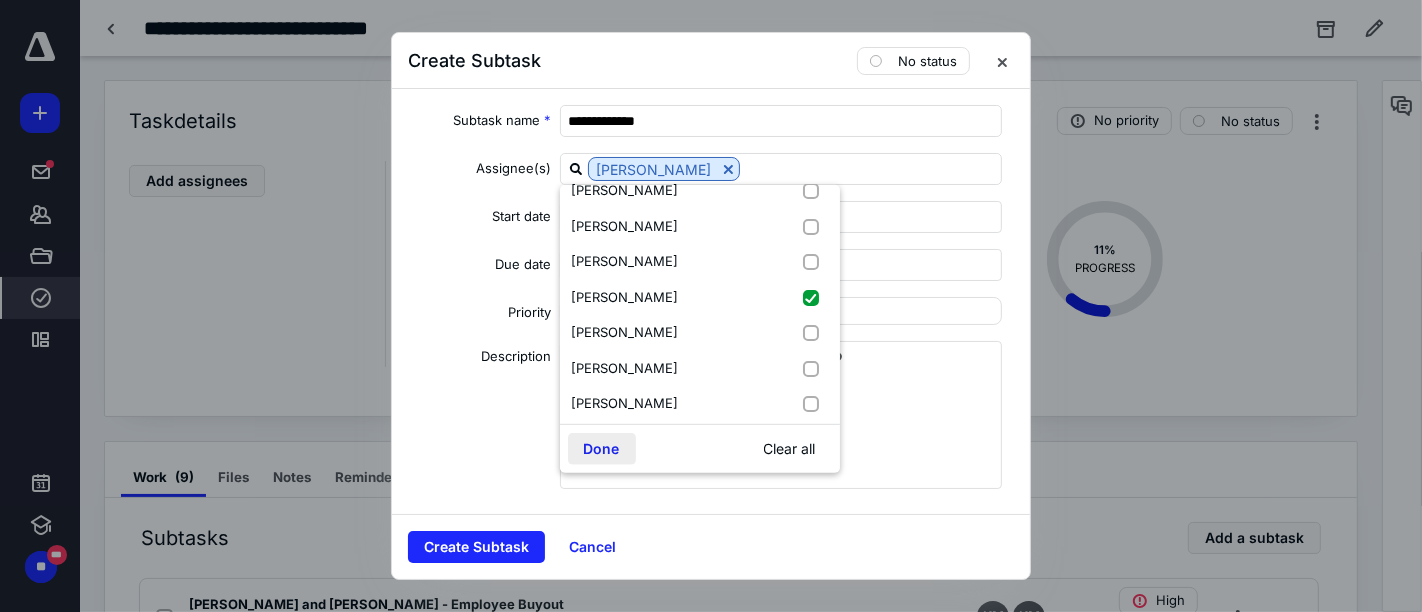 click on "Done" at bounding box center (602, 449) 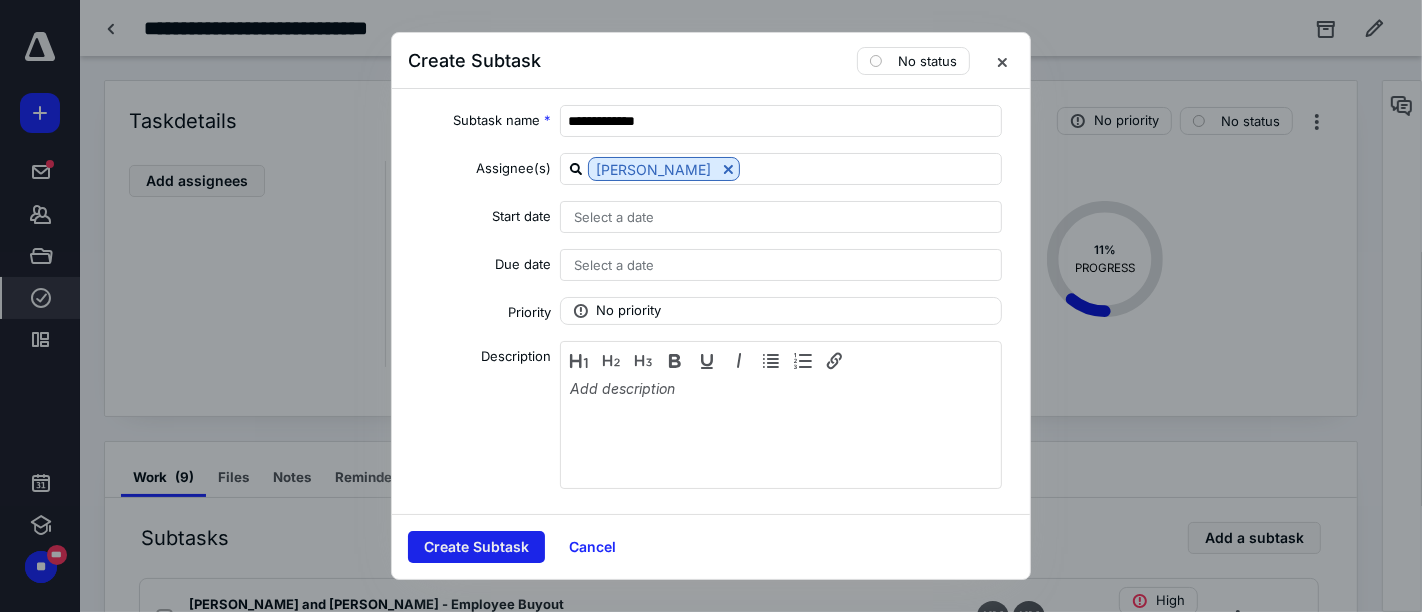 click on "Create Subtask" at bounding box center [476, 547] 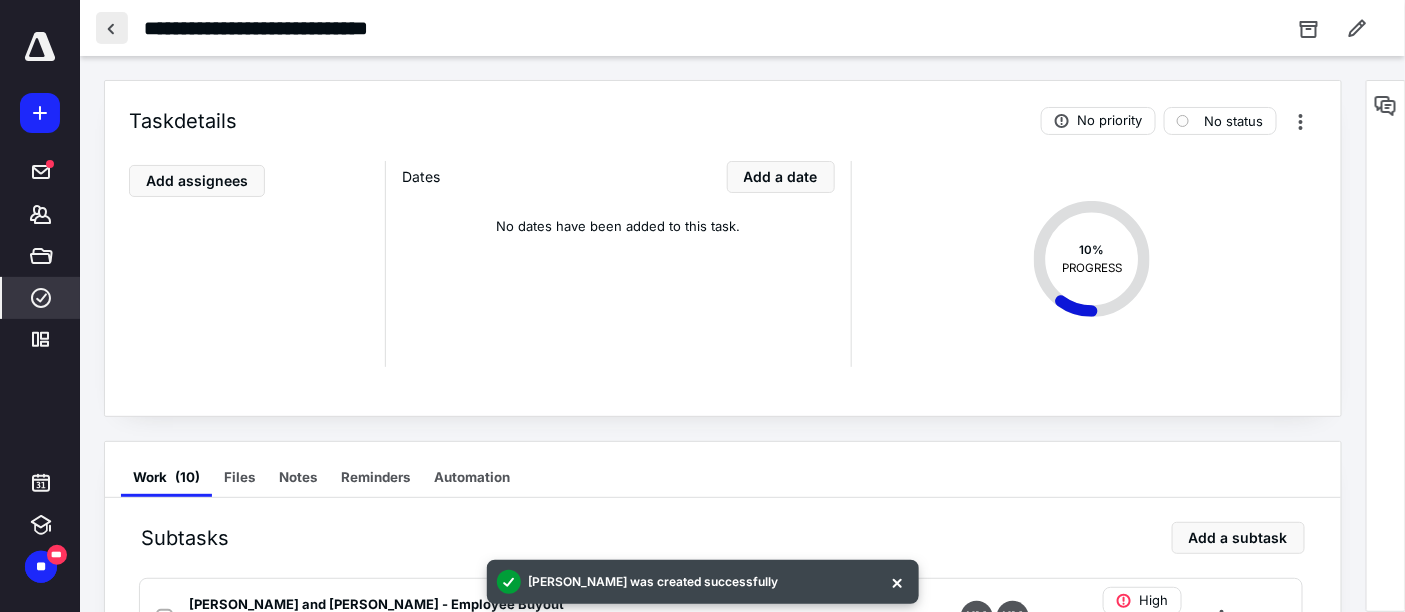 click at bounding box center [112, 28] 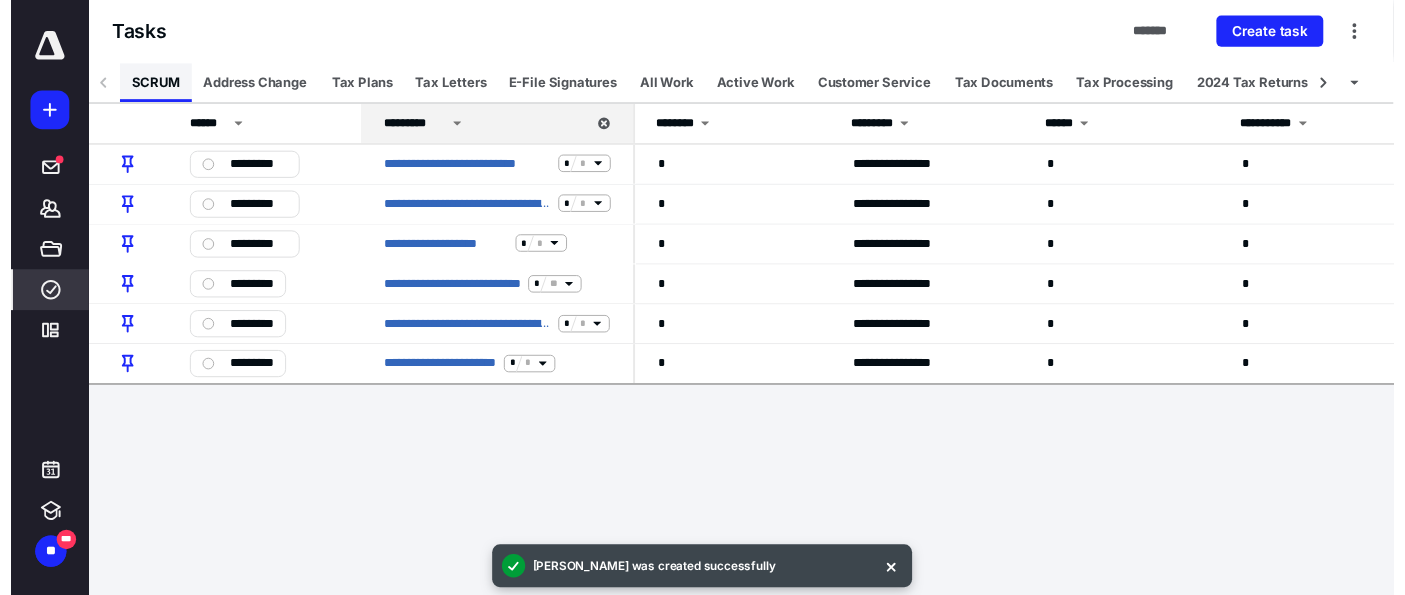 scroll, scrollTop: 0, scrollLeft: 0, axis: both 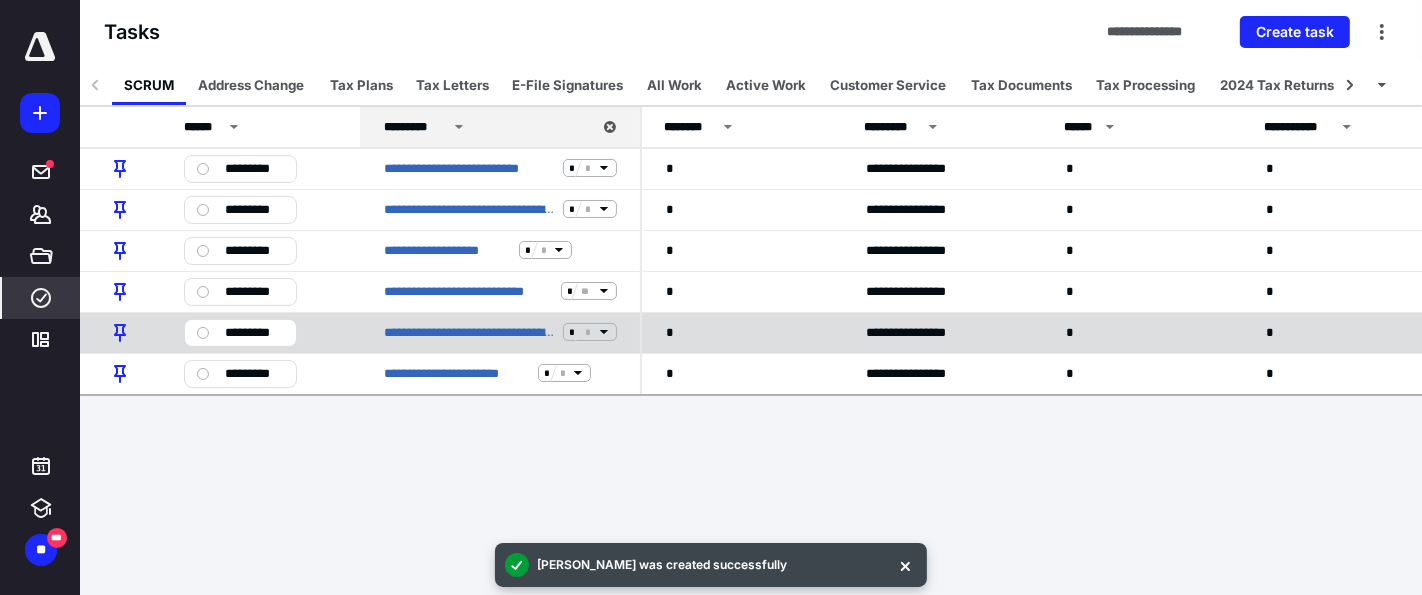 click 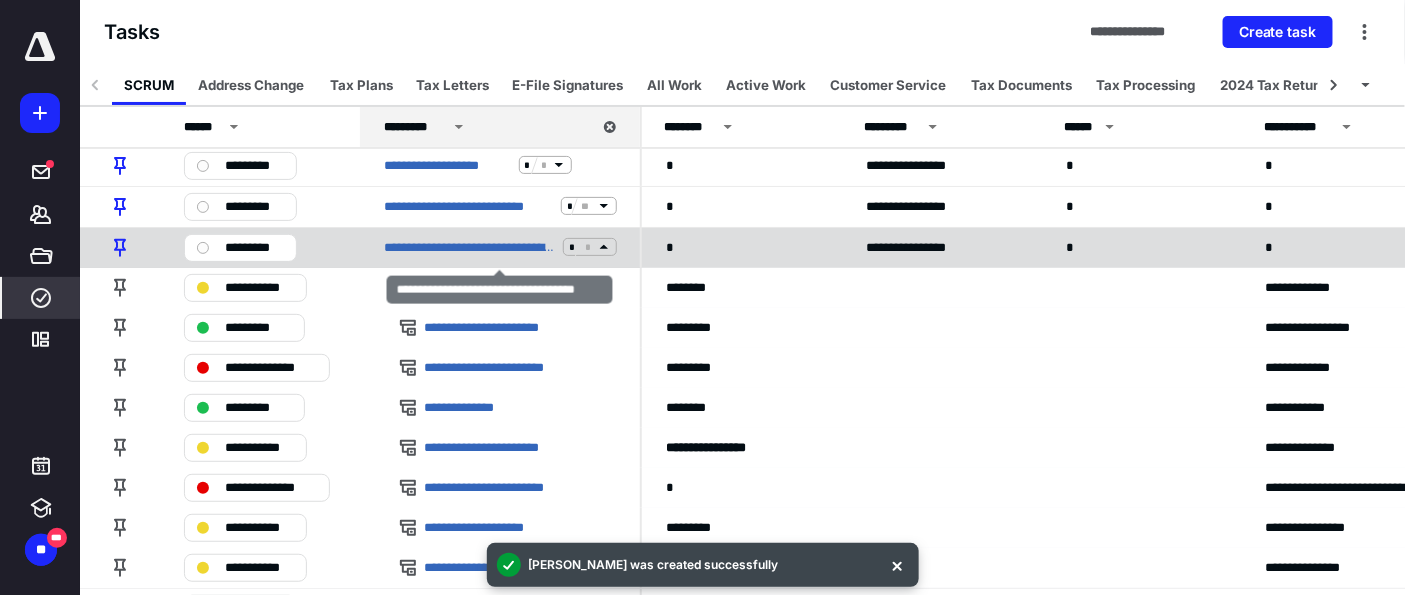 scroll, scrollTop: 111, scrollLeft: 0, axis: vertical 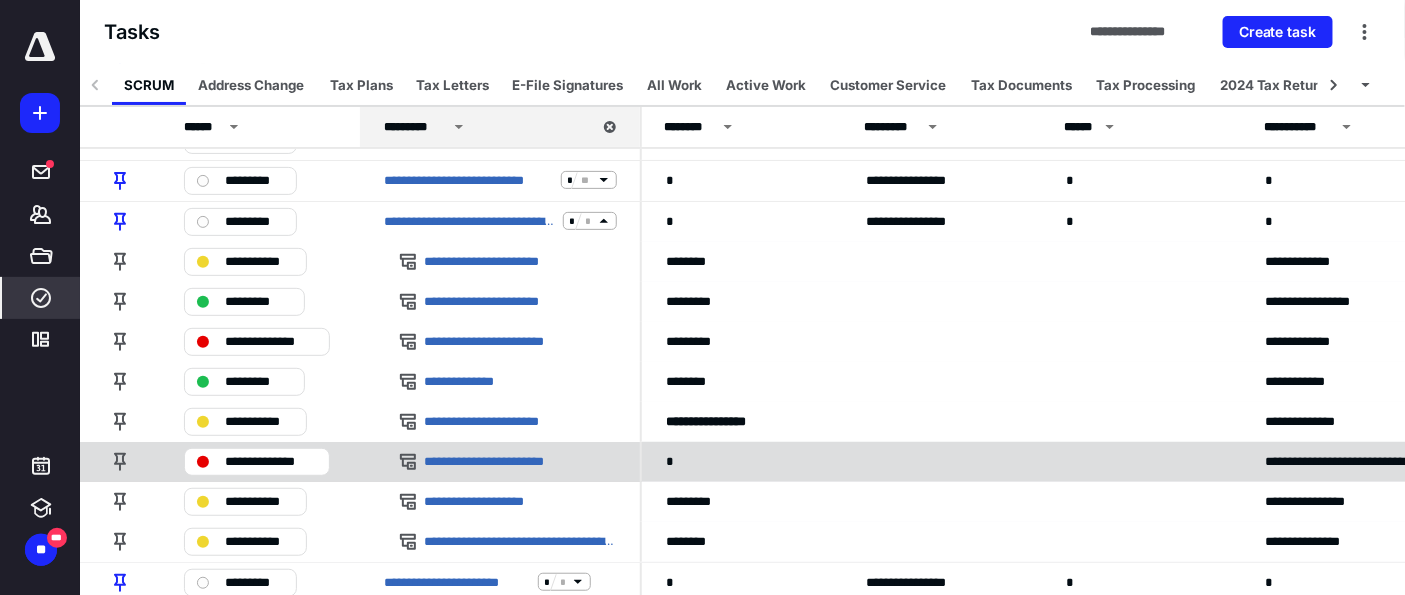 click on "**********" at bounding box center [271, 461] 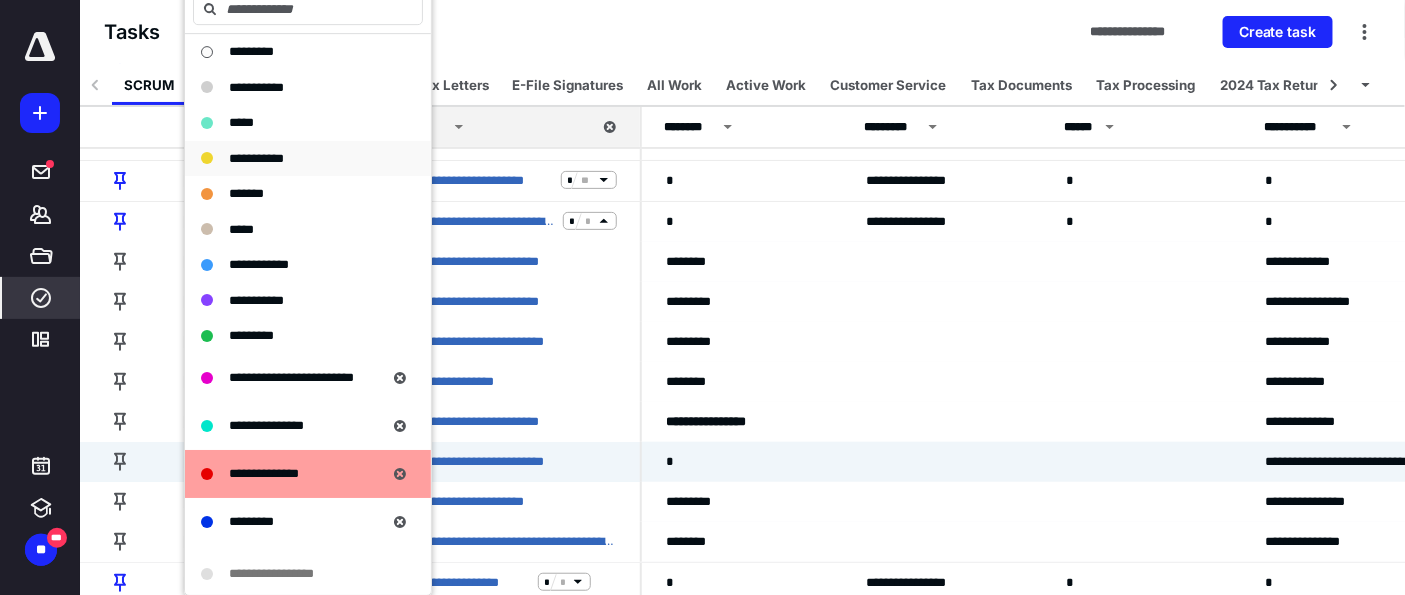 click on "**********" at bounding box center [308, 159] 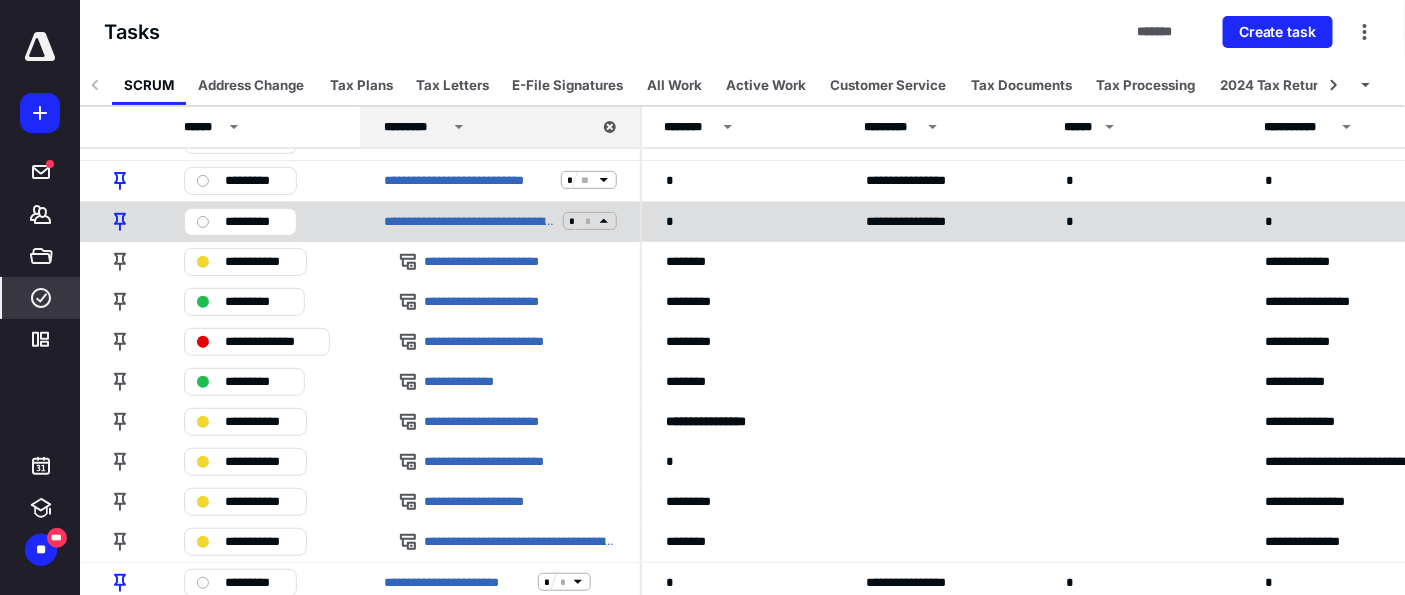 click 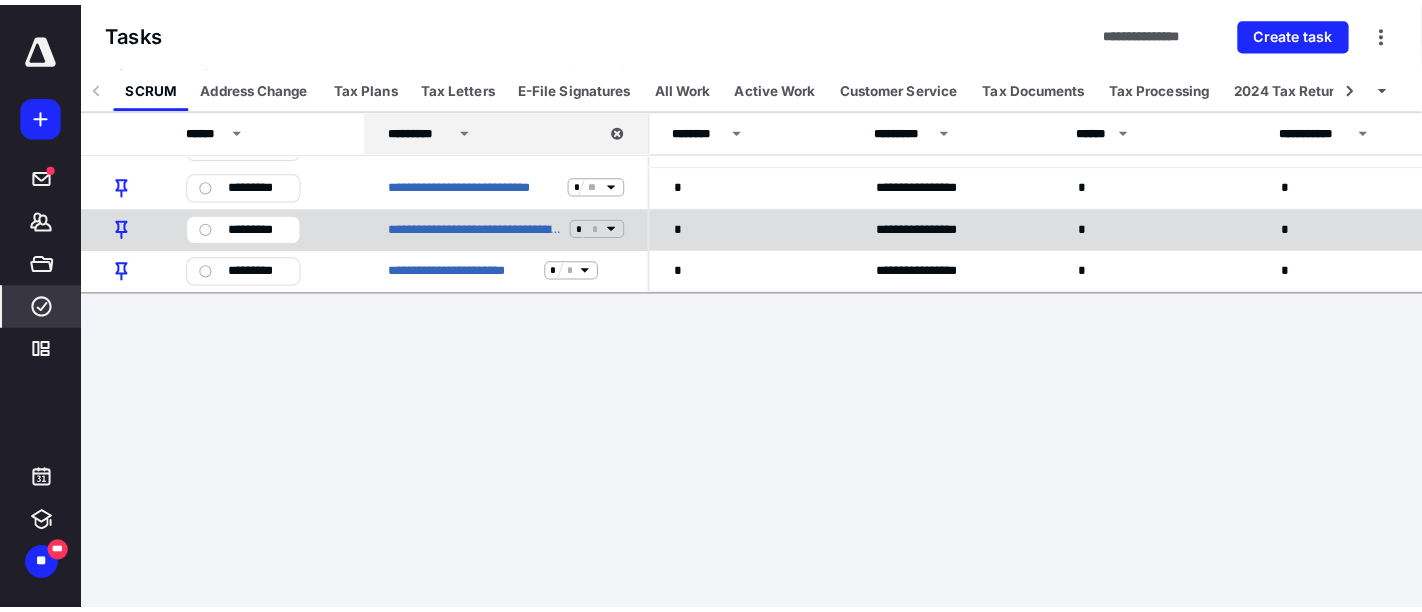 scroll, scrollTop: 0, scrollLeft: 0, axis: both 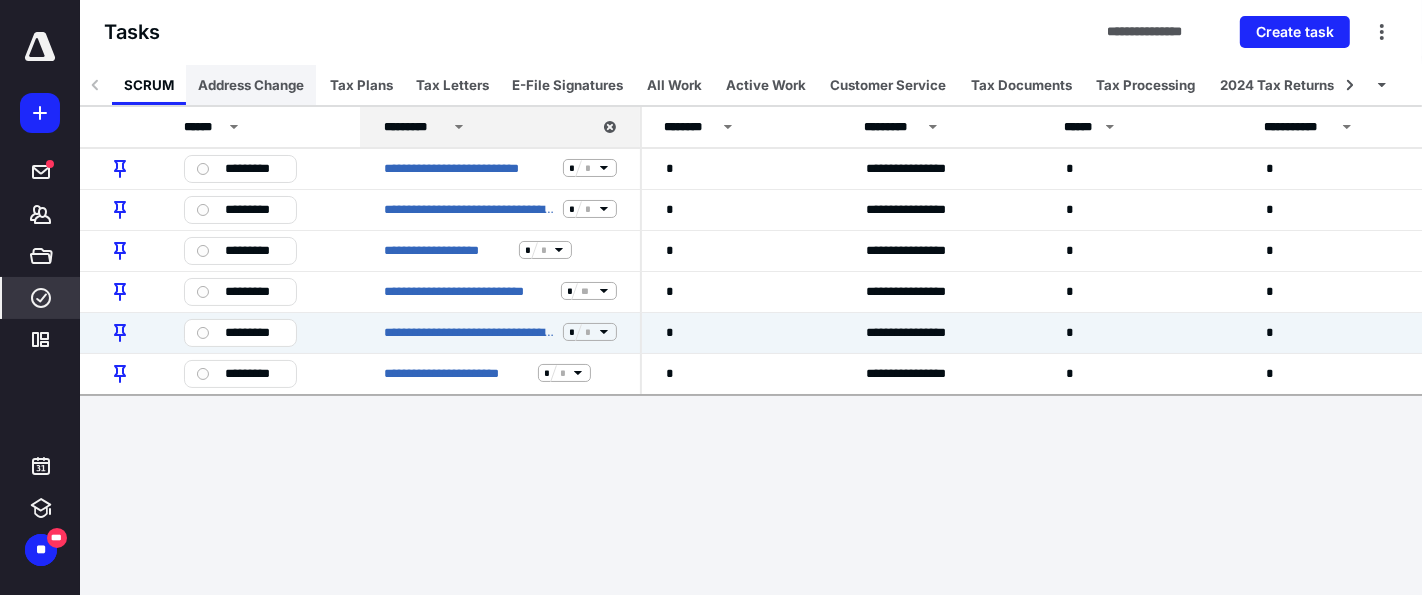 click on "Address Change" at bounding box center [251, 85] 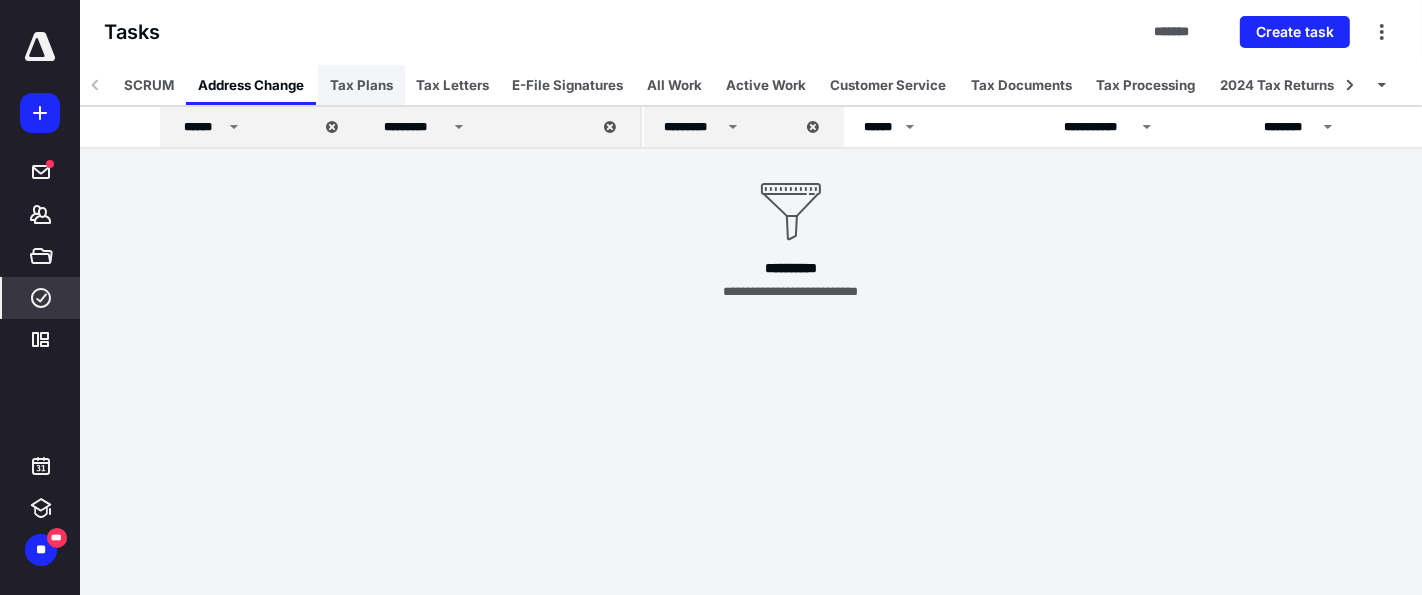 click on "Tax Plans" at bounding box center [361, 85] 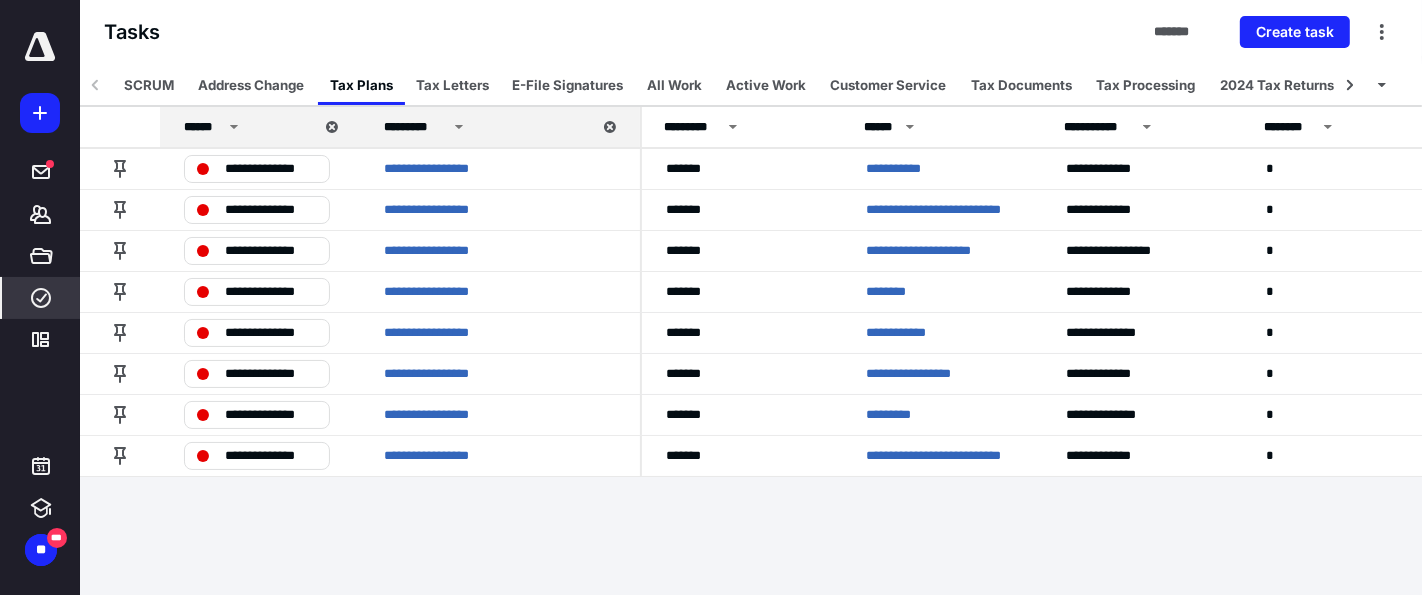 click on "Tax Letters" at bounding box center (452, 85) 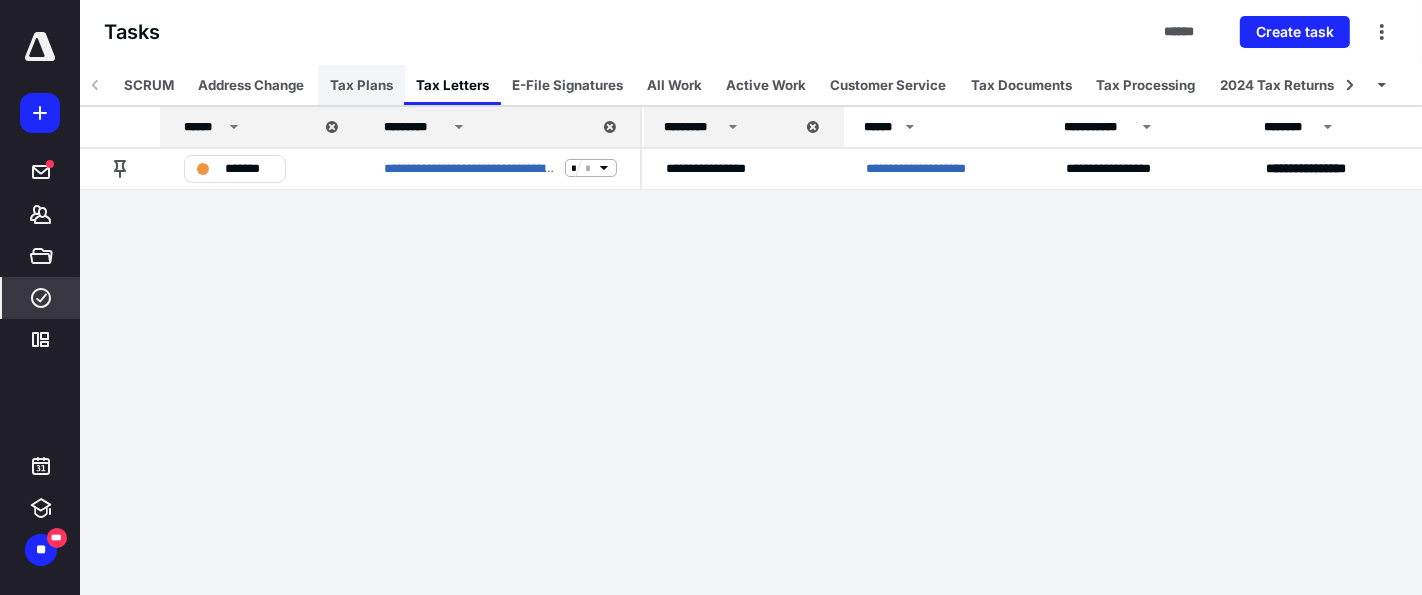 click on "Tax Plans" at bounding box center [361, 85] 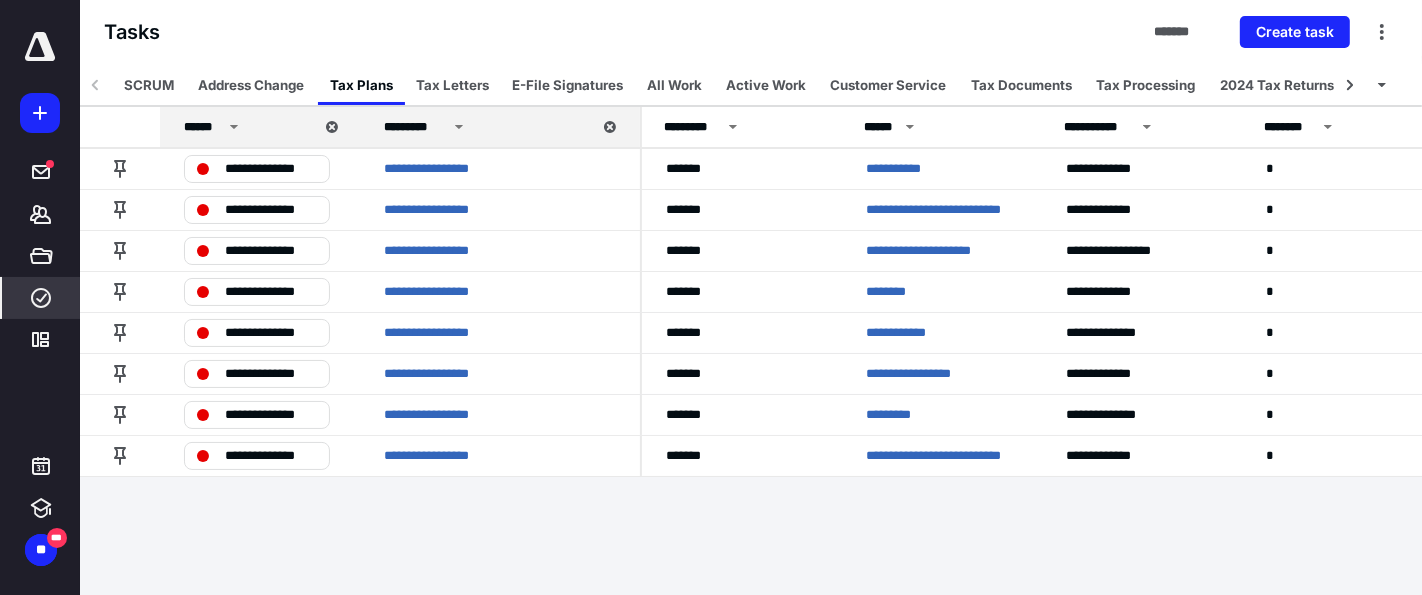 click on "Tax Letters" at bounding box center (452, 85) 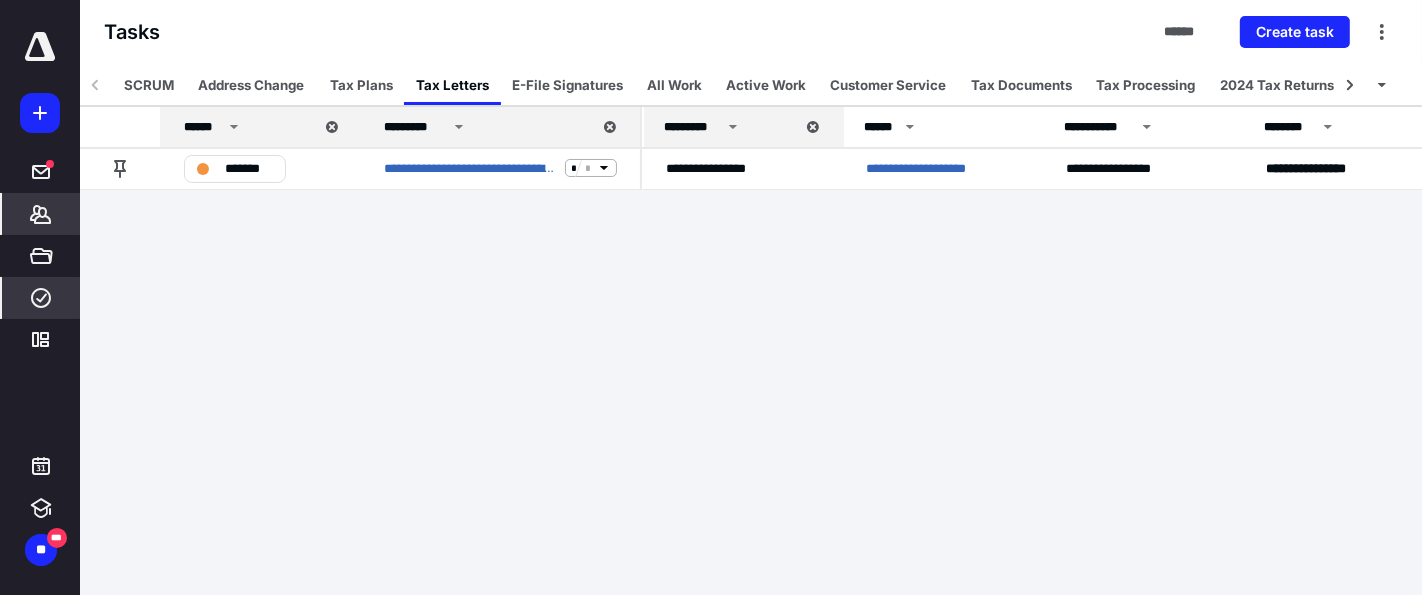 click on "*******" at bounding box center (41, 214) 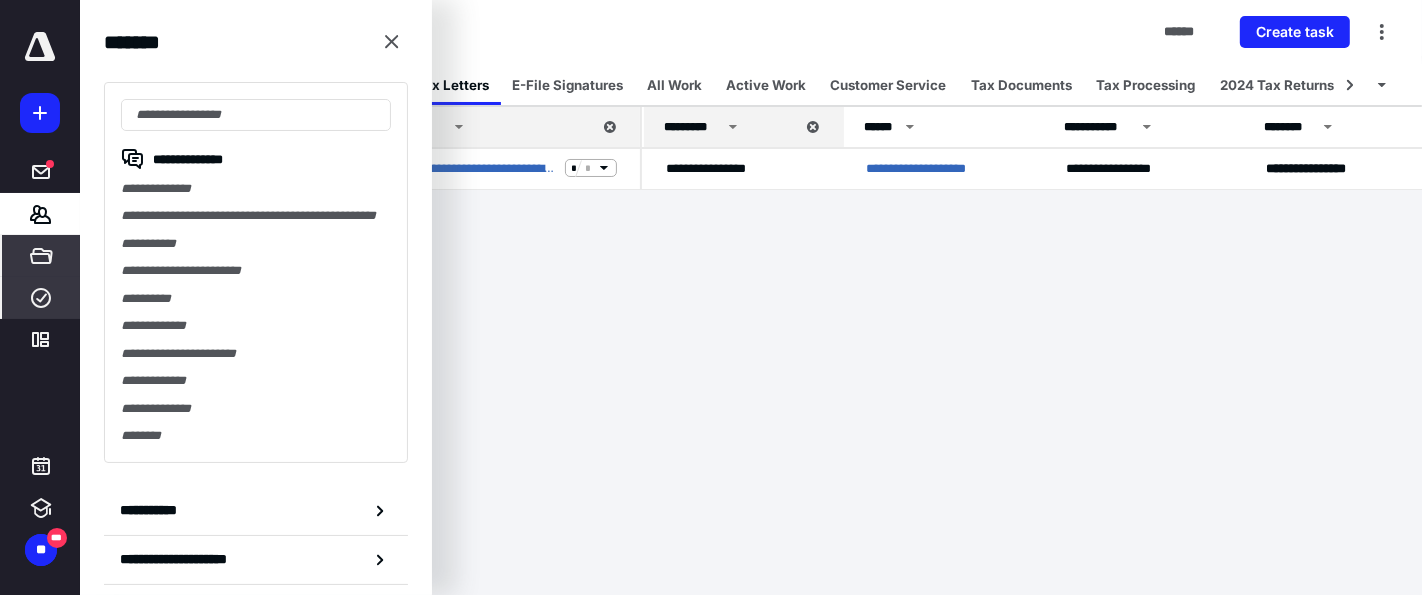 click 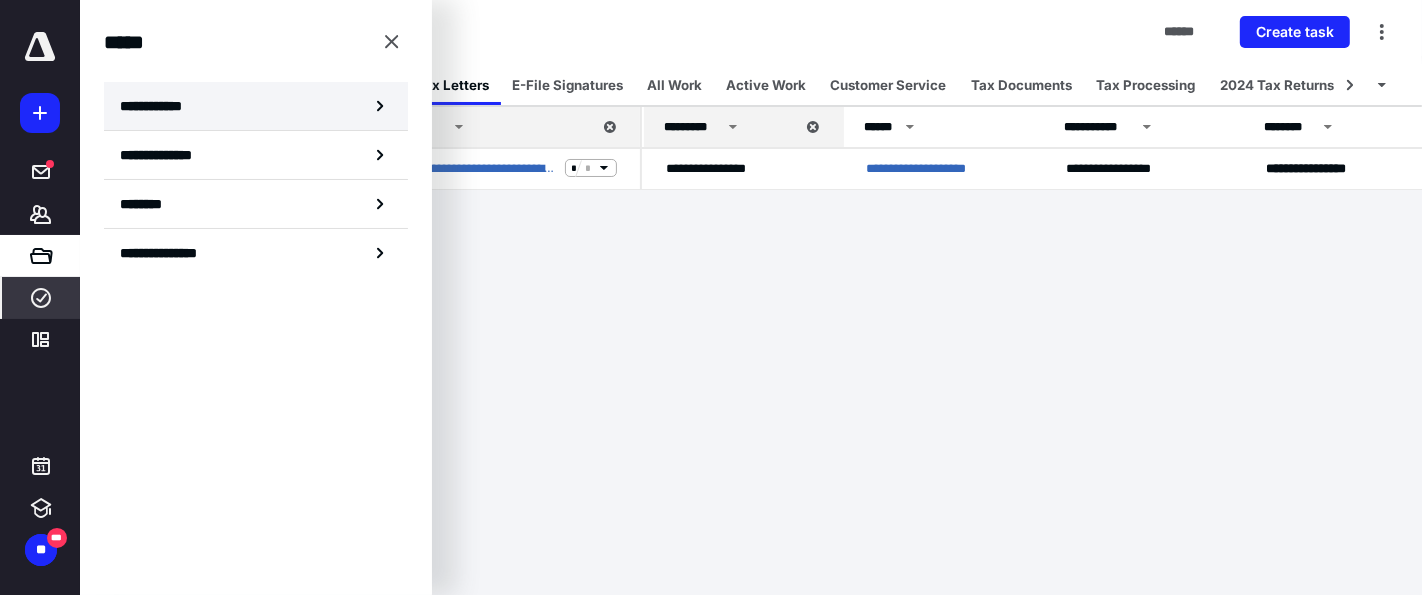 click on "**********" at bounding box center [256, 106] 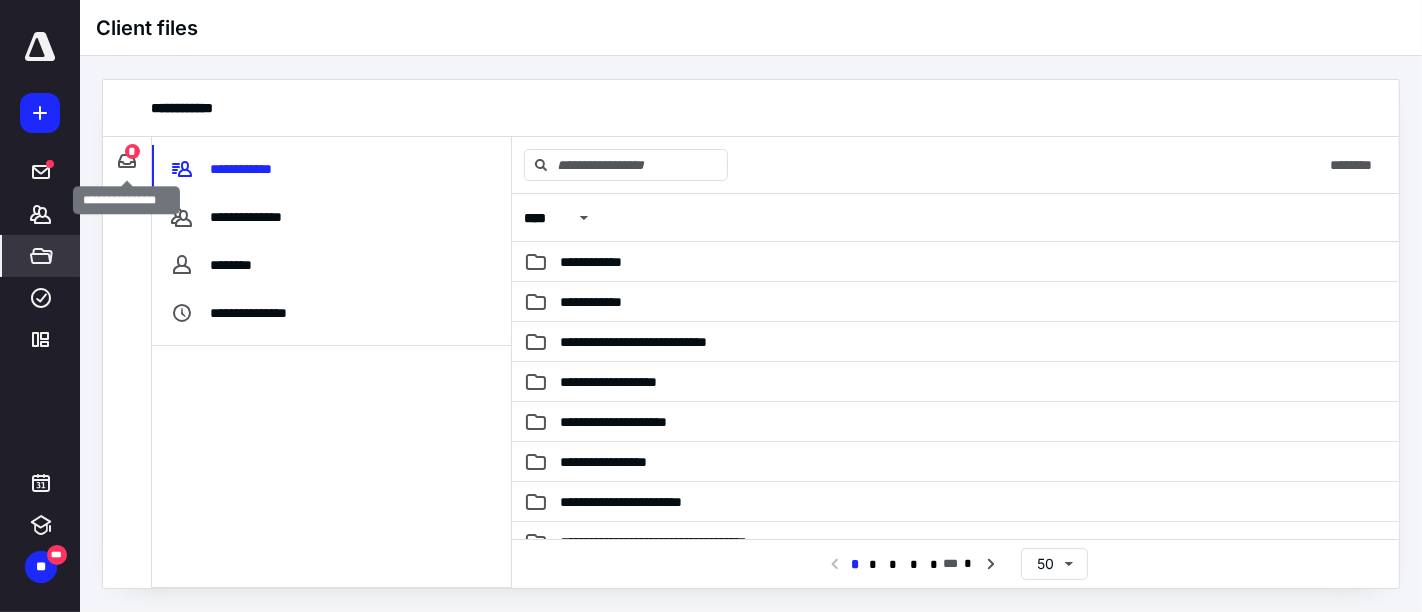 click on "*" at bounding box center (132, 151) 